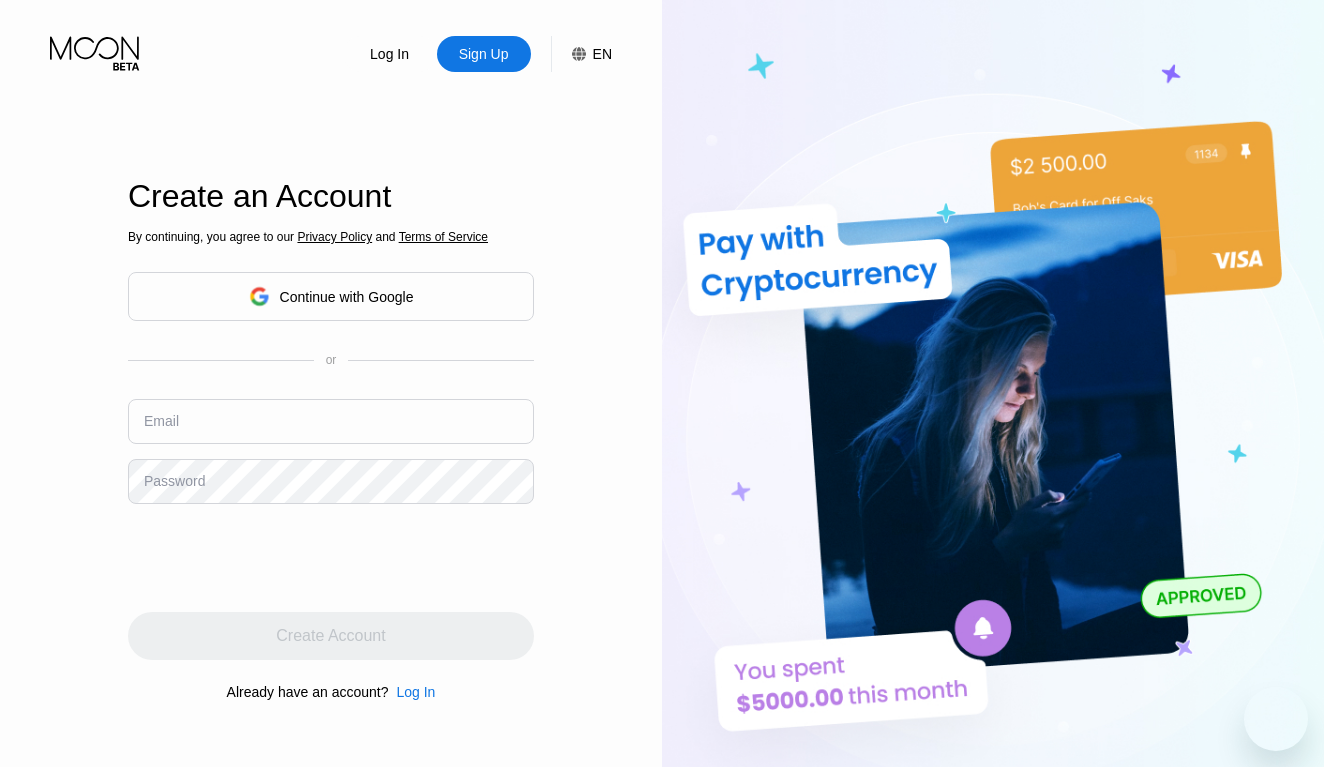 scroll, scrollTop: 0, scrollLeft: 0, axis: both 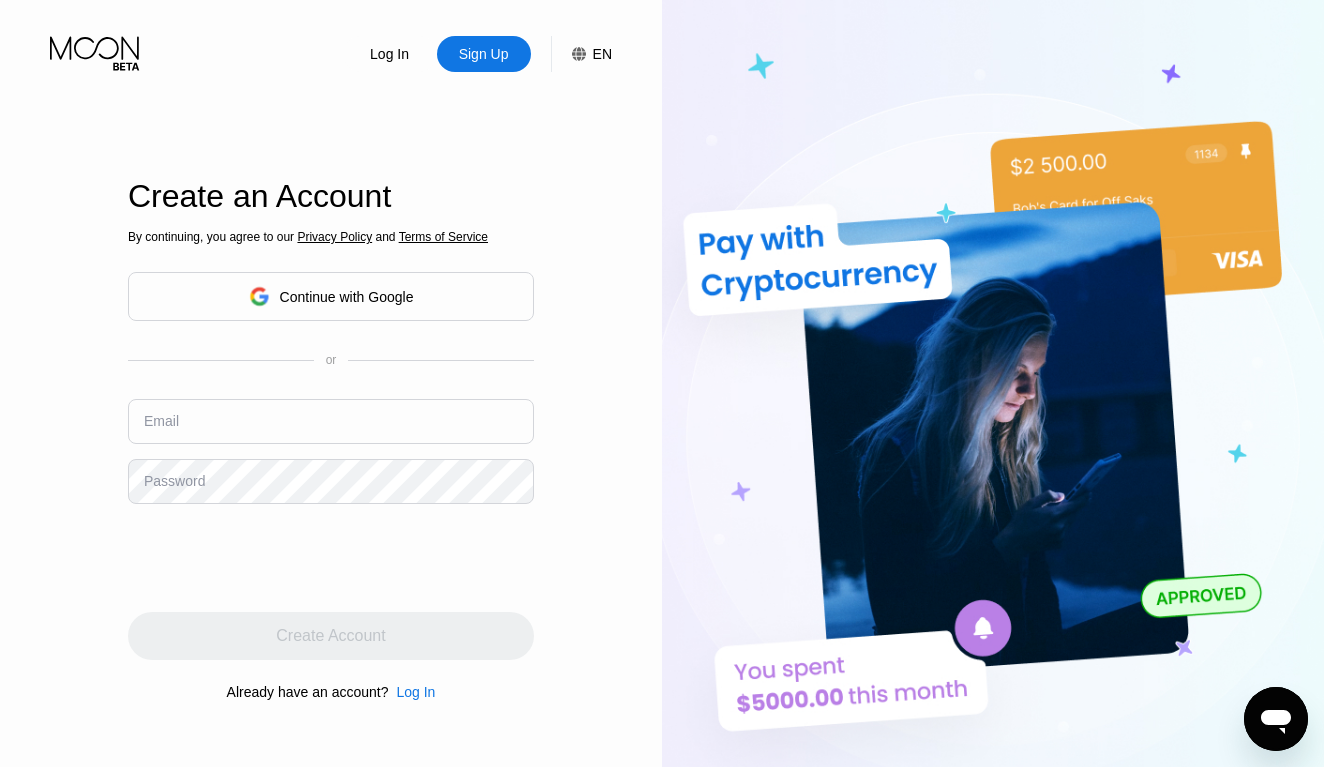 click on "Continue with Google" at bounding box center [347, 297] 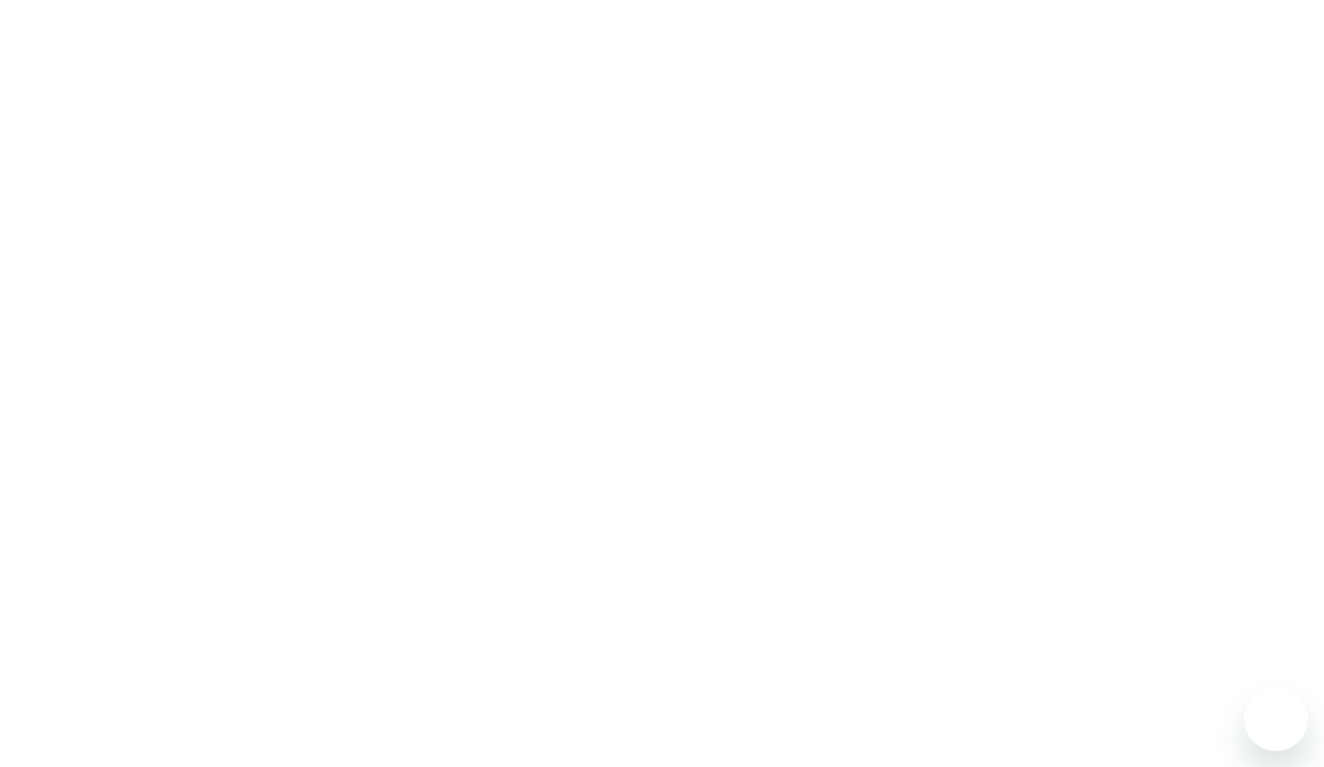 scroll, scrollTop: 0, scrollLeft: 0, axis: both 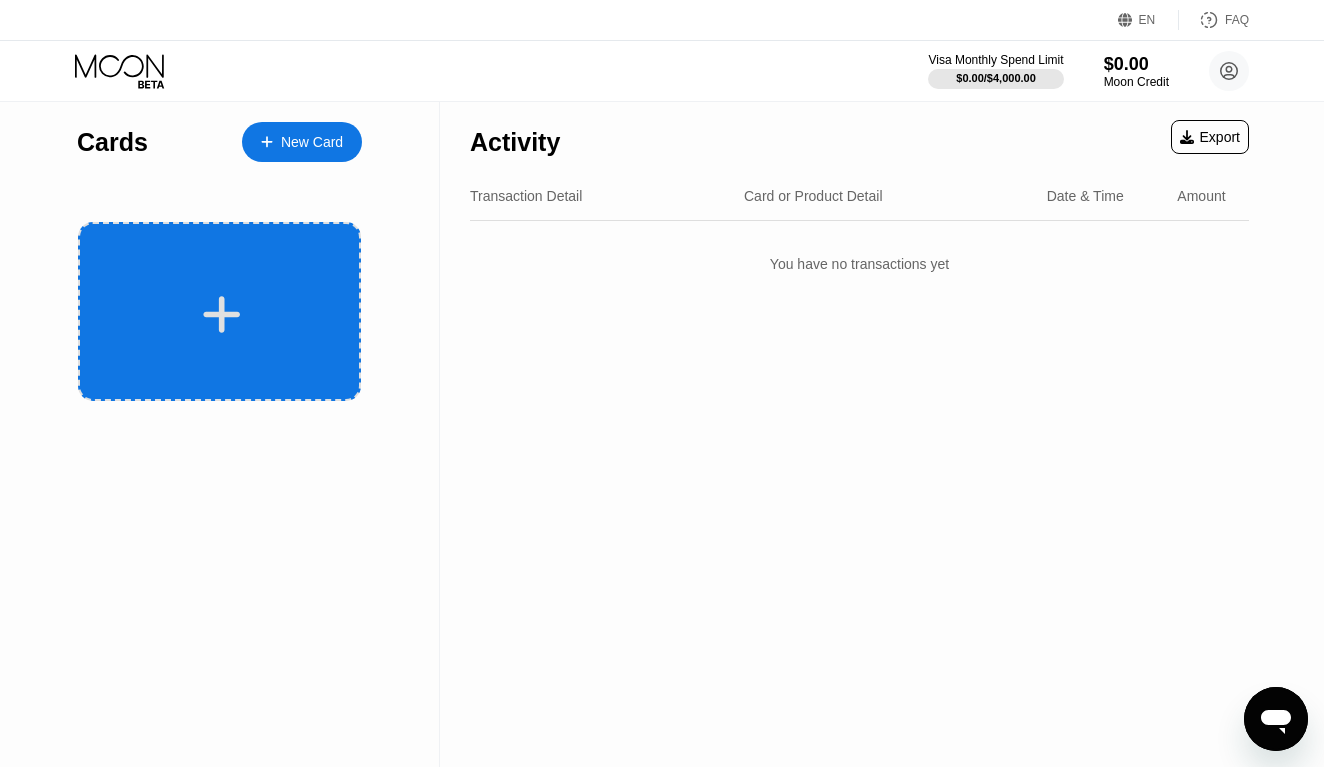 click at bounding box center [222, 314] 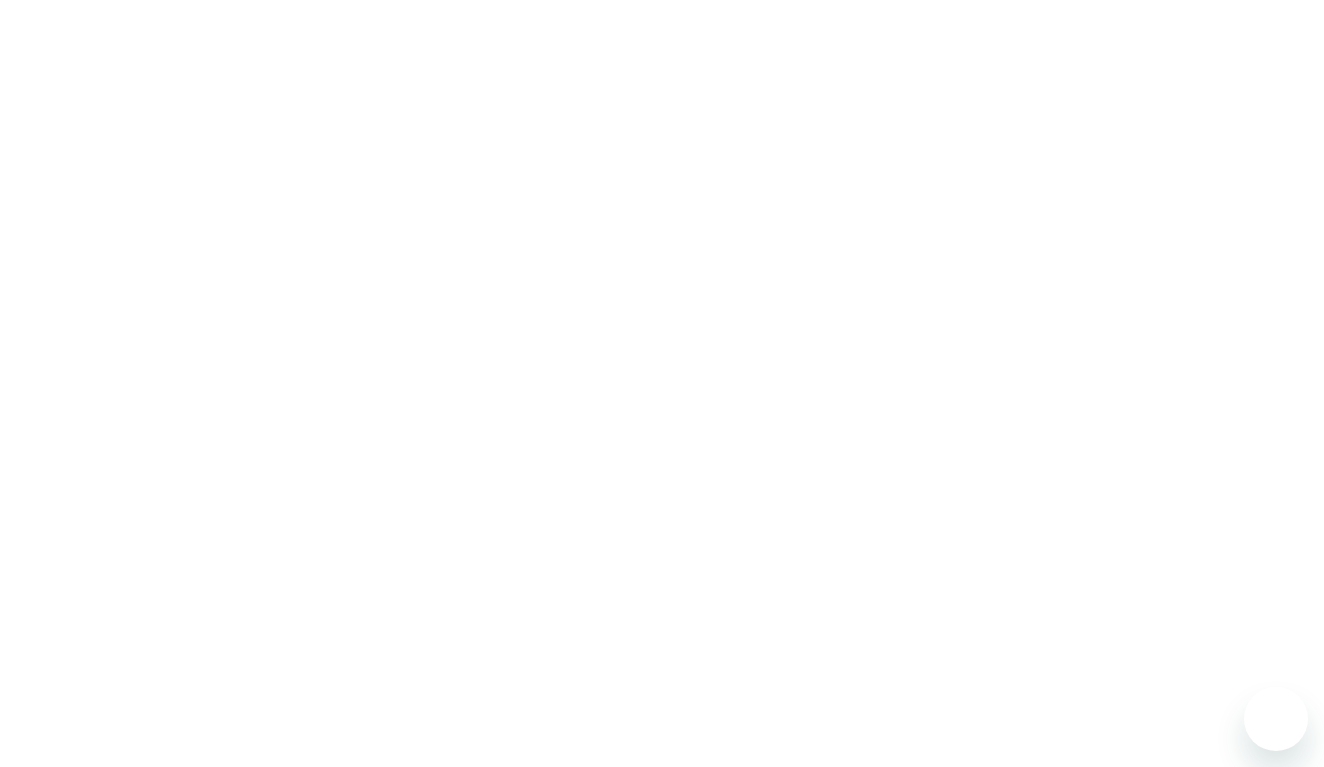 scroll, scrollTop: 0, scrollLeft: 0, axis: both 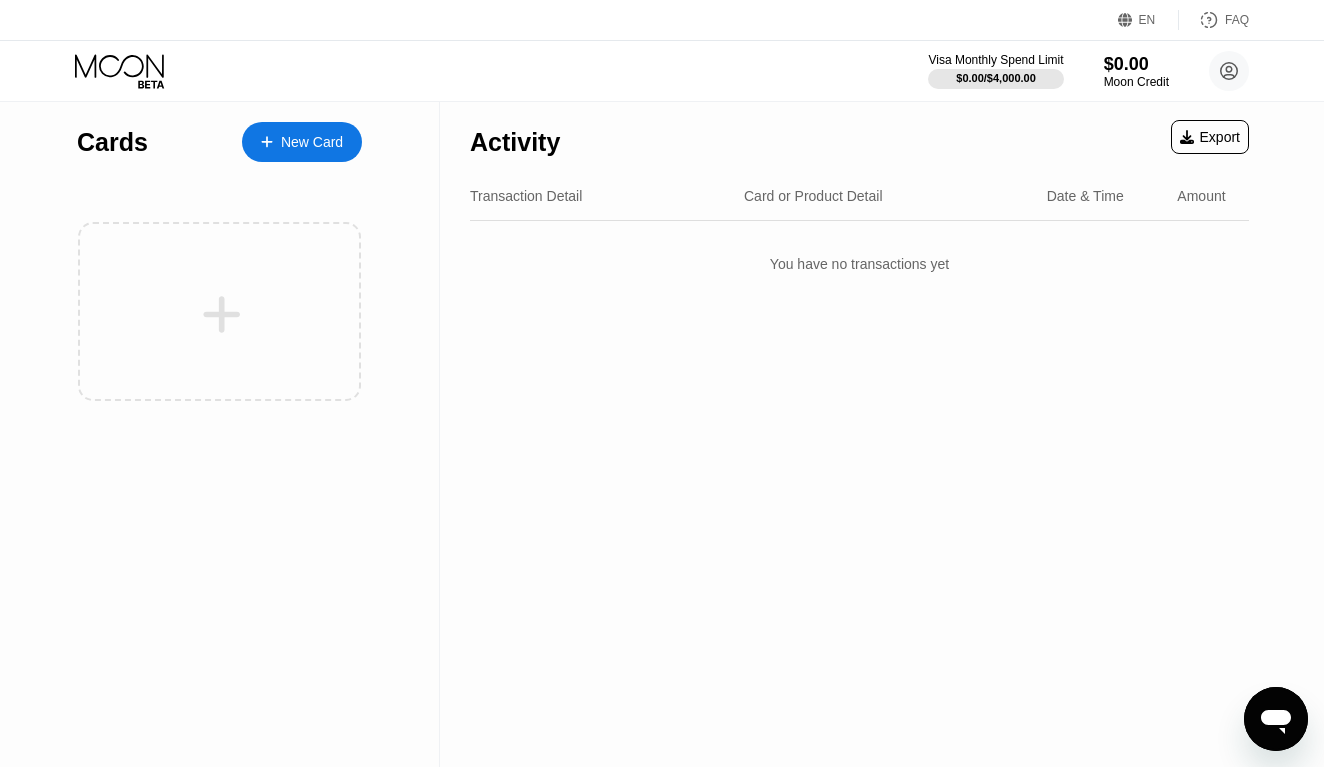 click on "New Card" at bounding box center [302, 142] 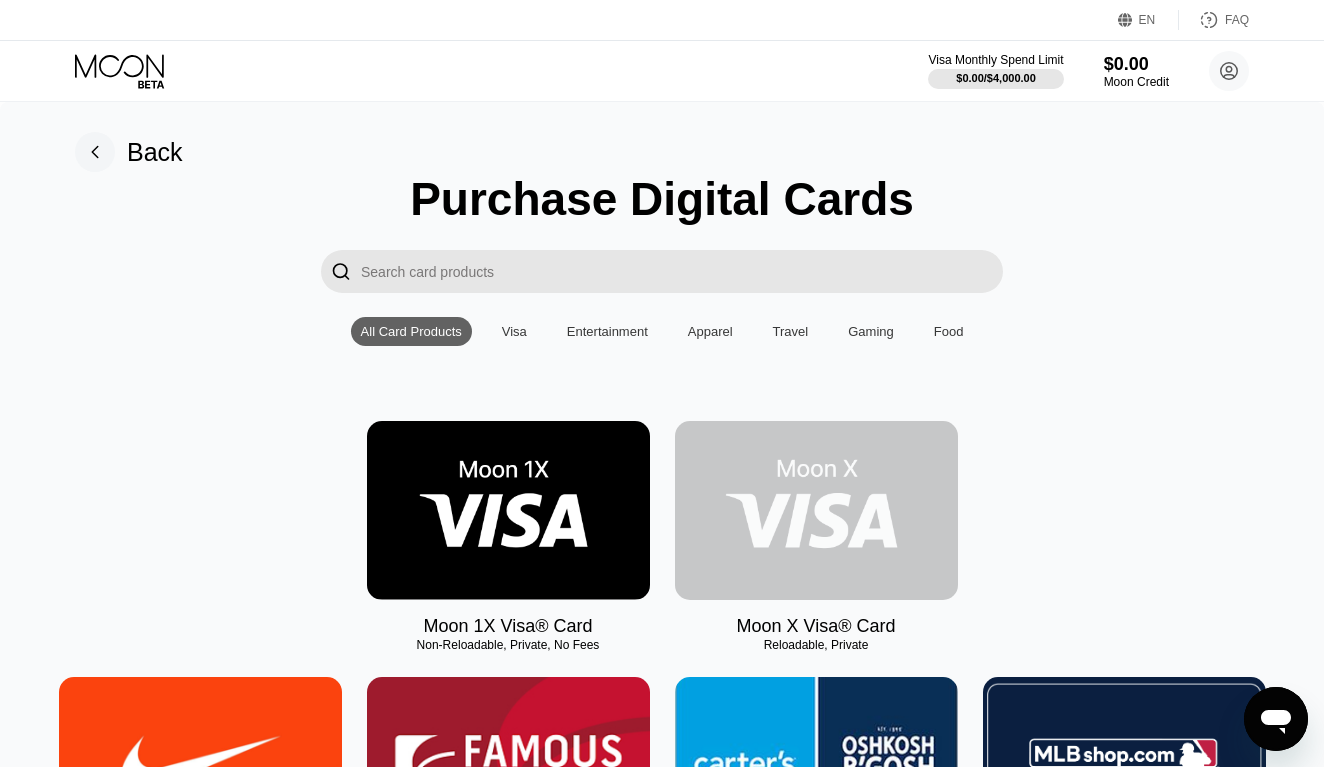 click at bounding box center (816, 510) 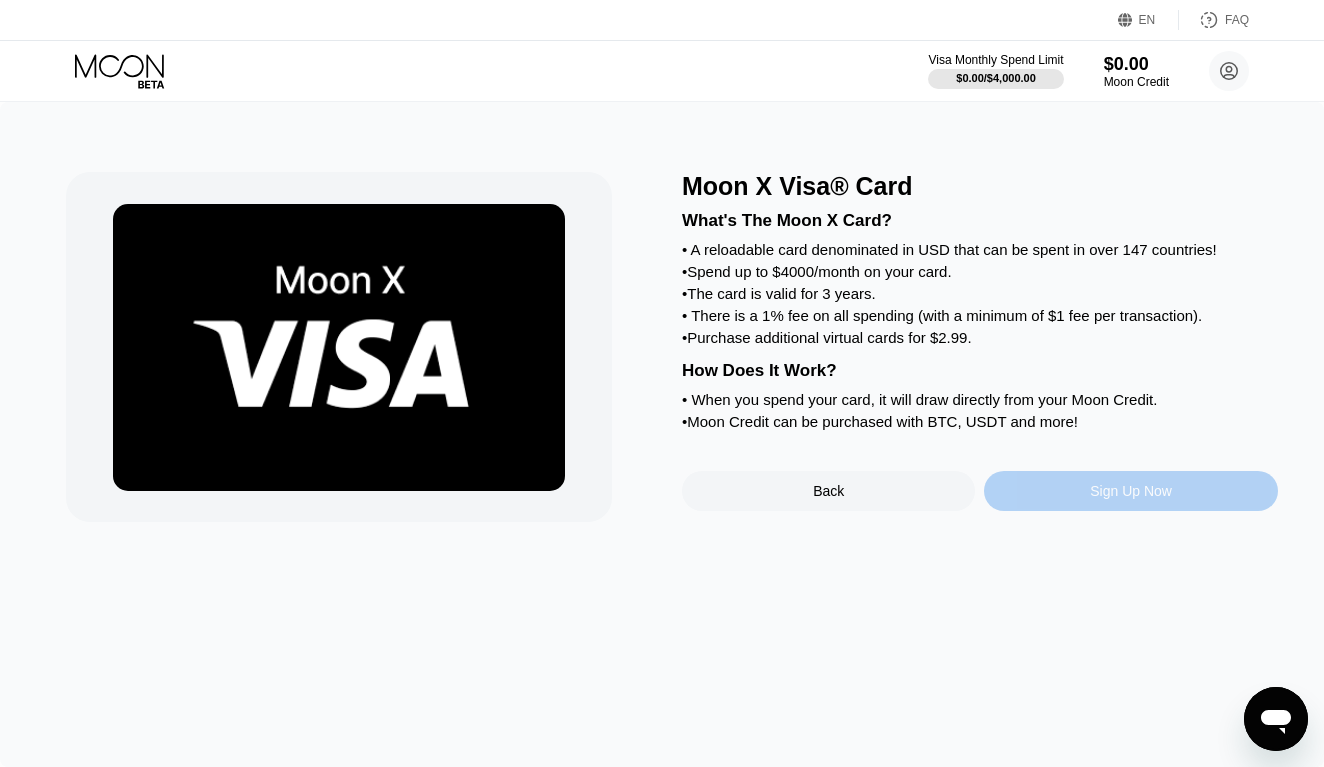 click on "Sign Up Now" at bounding box center (1130, 491) 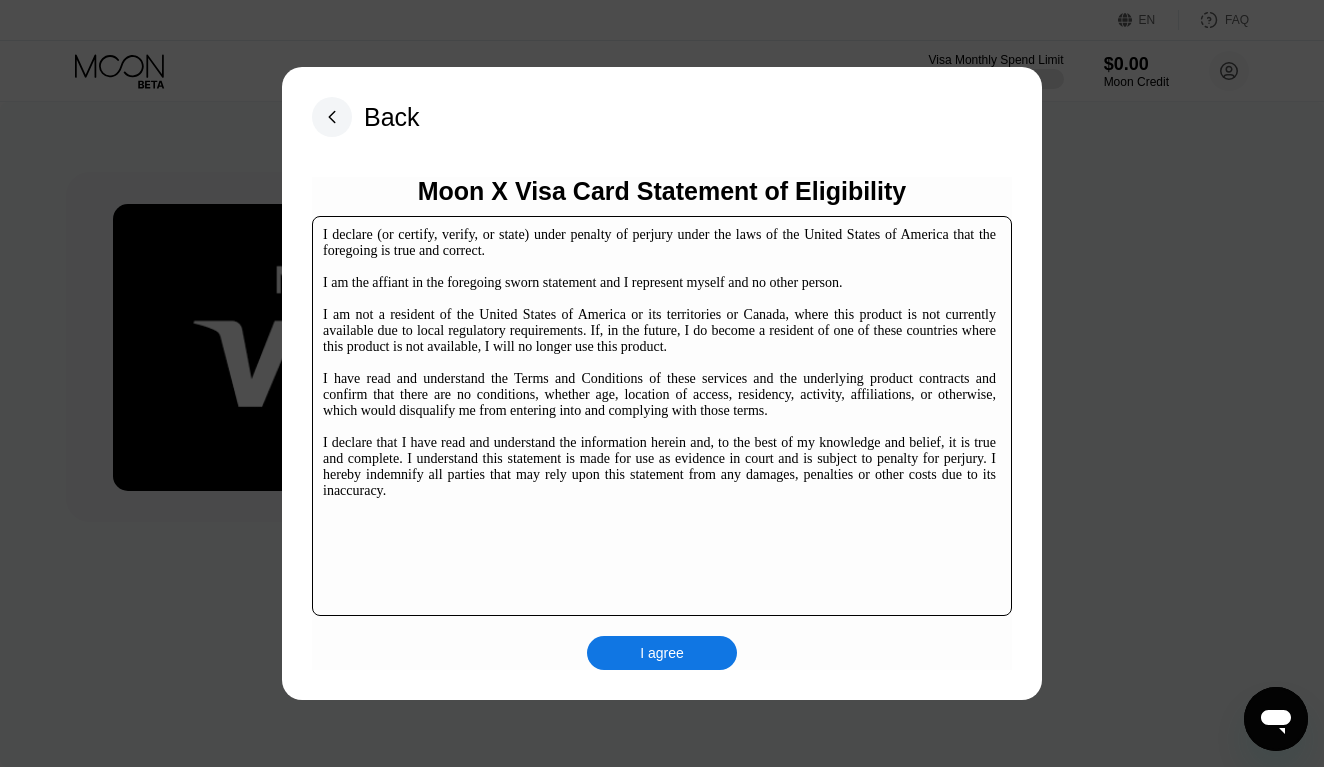 click on "I agree" at bounding box center [662, 653] 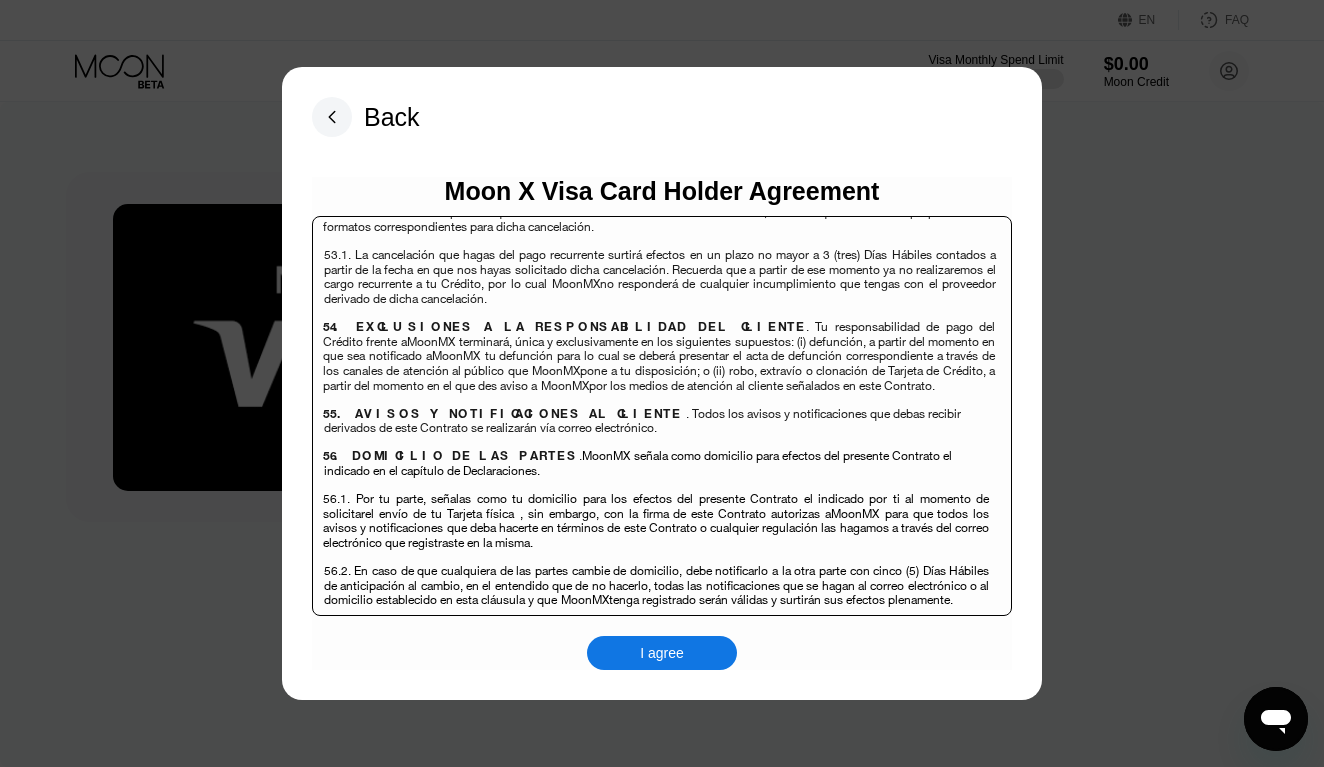 scroll, scrollTop: 13232, scrollLeft: 0, axis: vertical 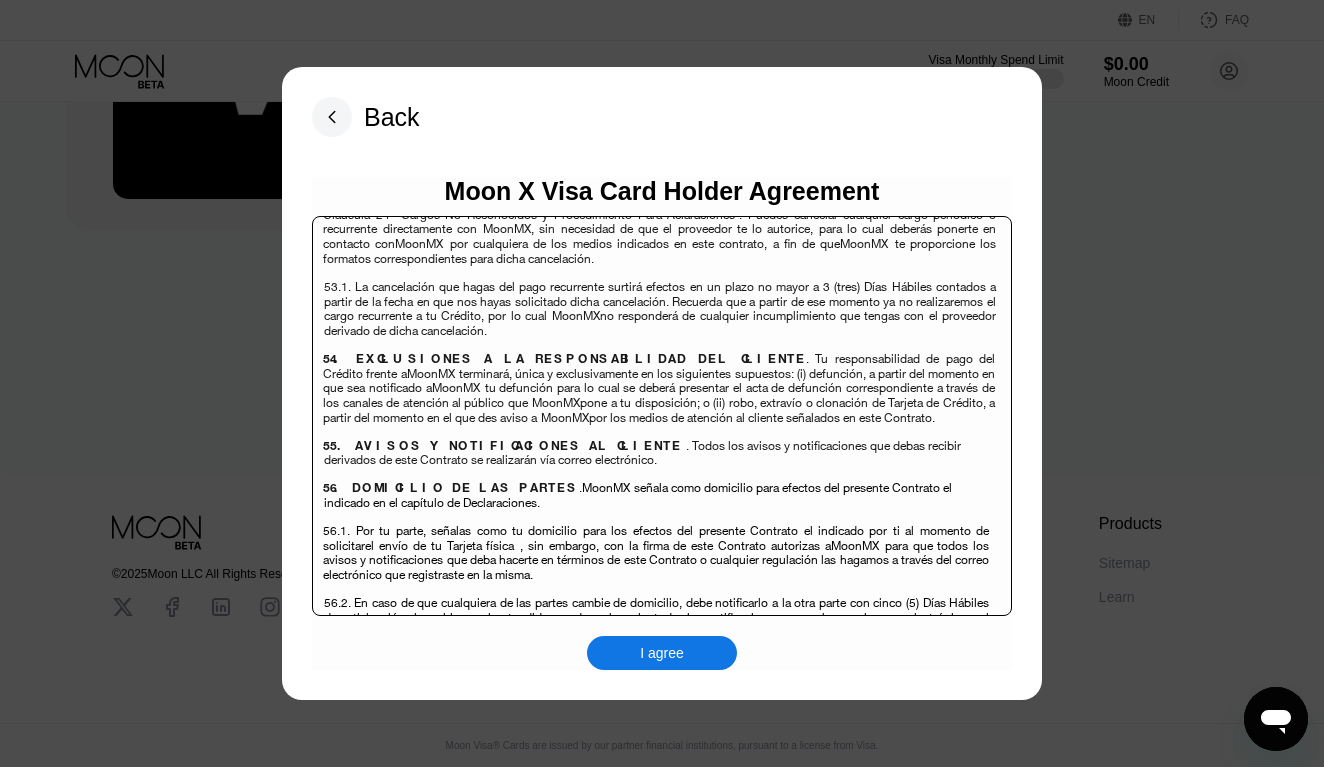 click on "I agree" at bounding box center (662, 653) 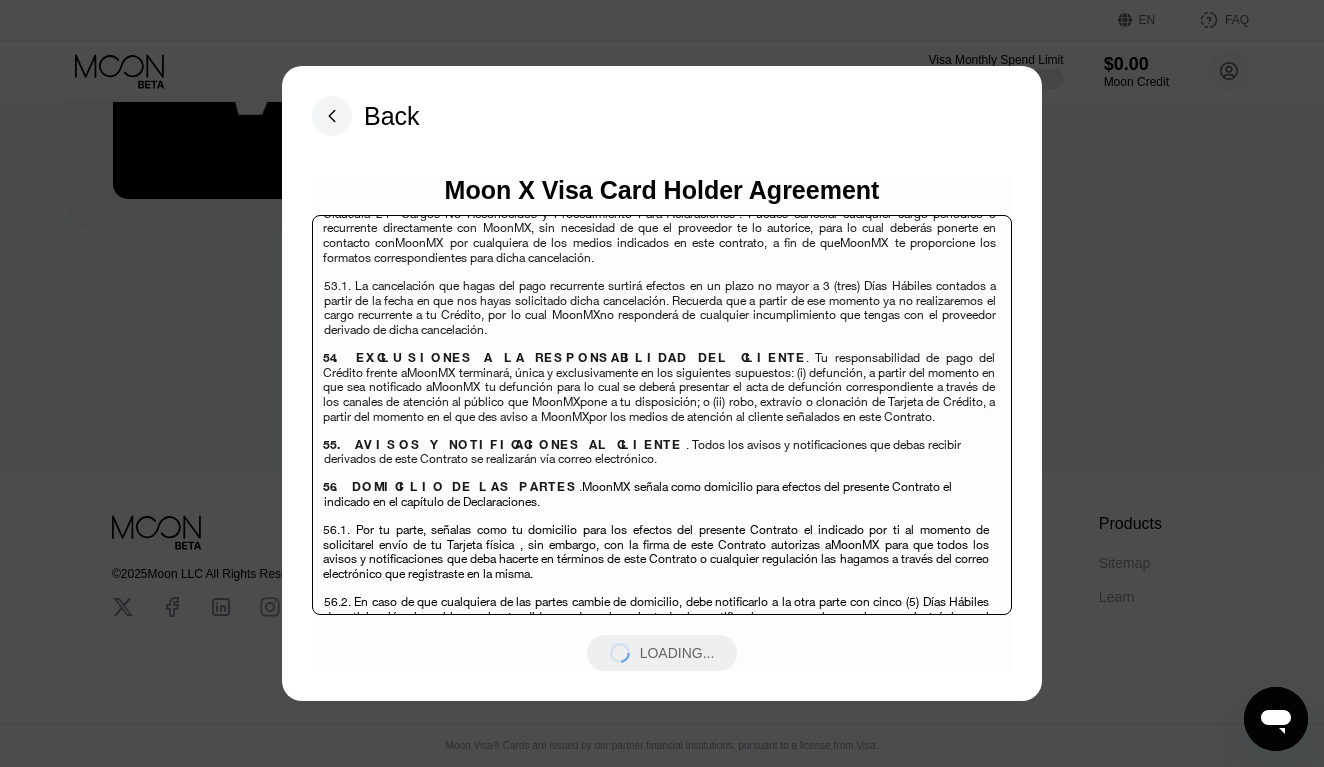scroll, scrollTop: 0, scrollLeft: 0, axis: both 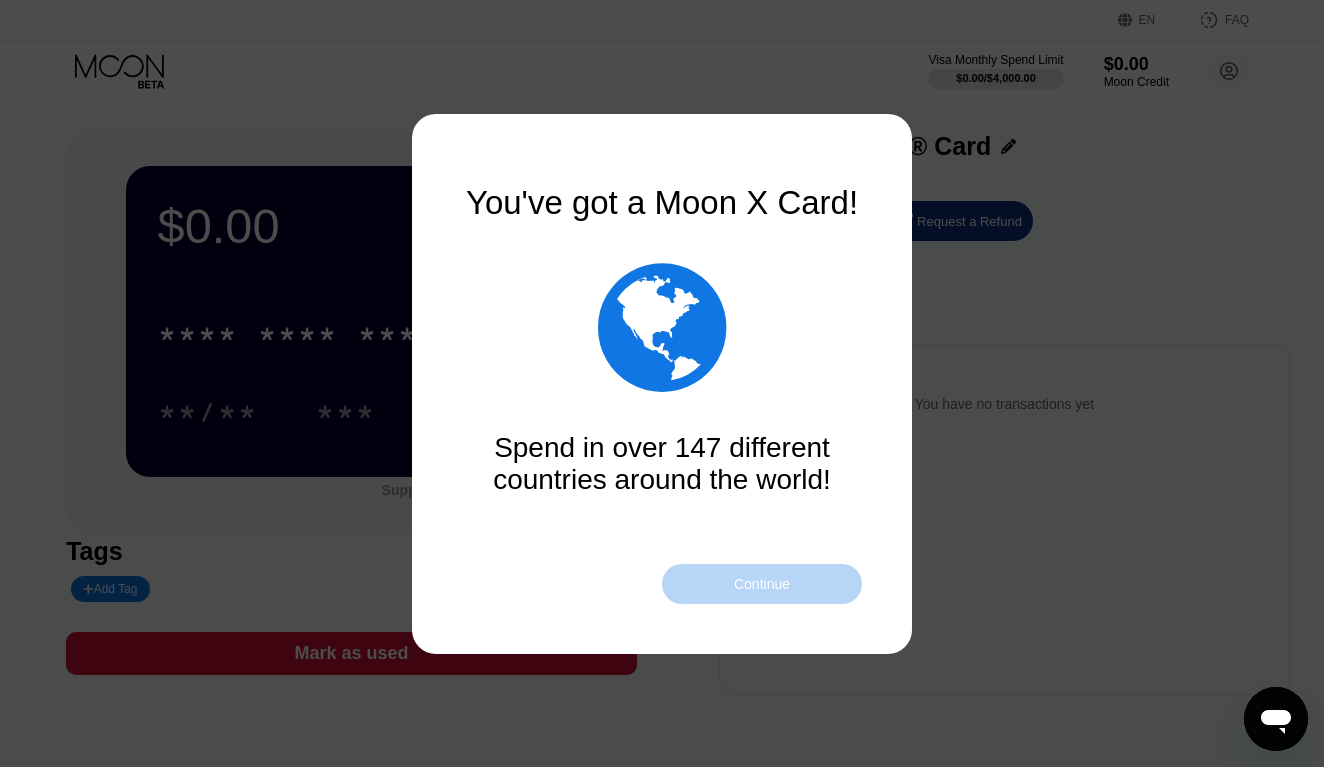 click on "Continue" at bounding box center [762, 584] 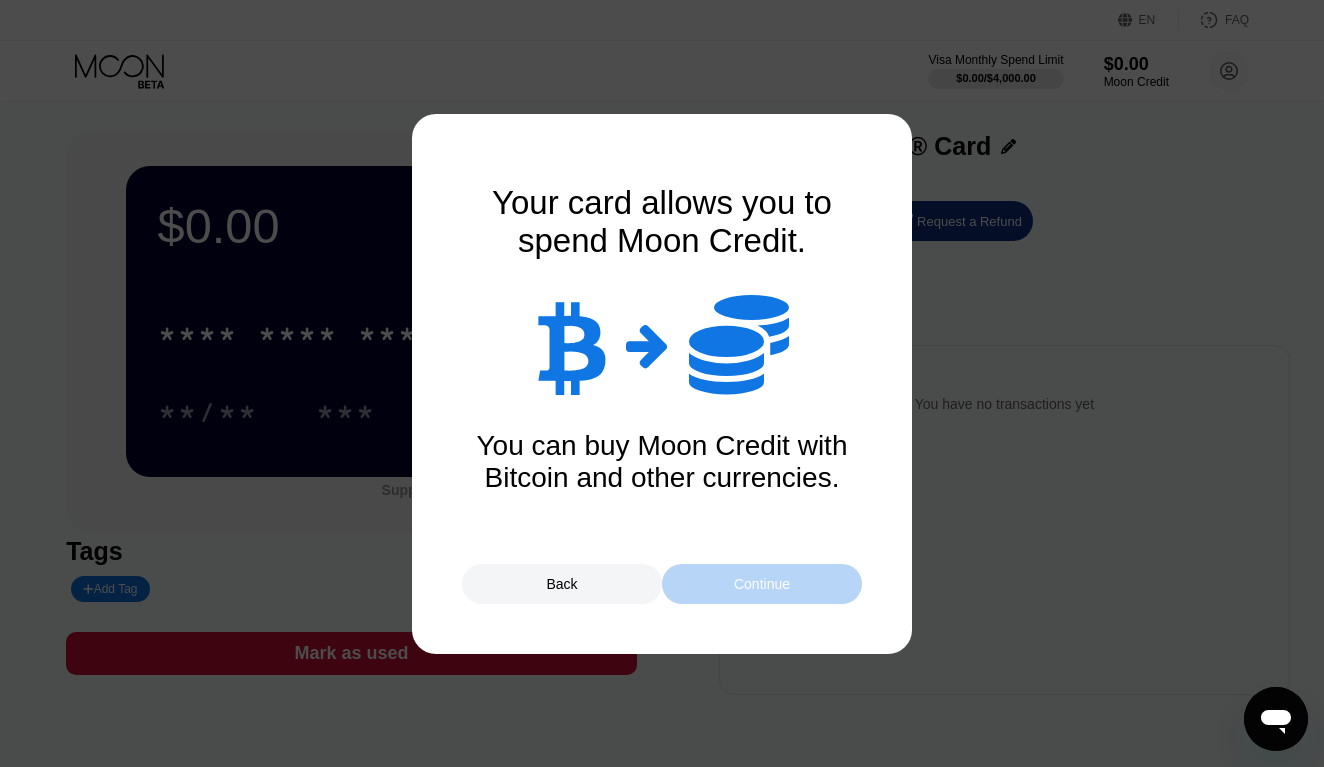 click on "Continue" at bounding box center (762, 584) 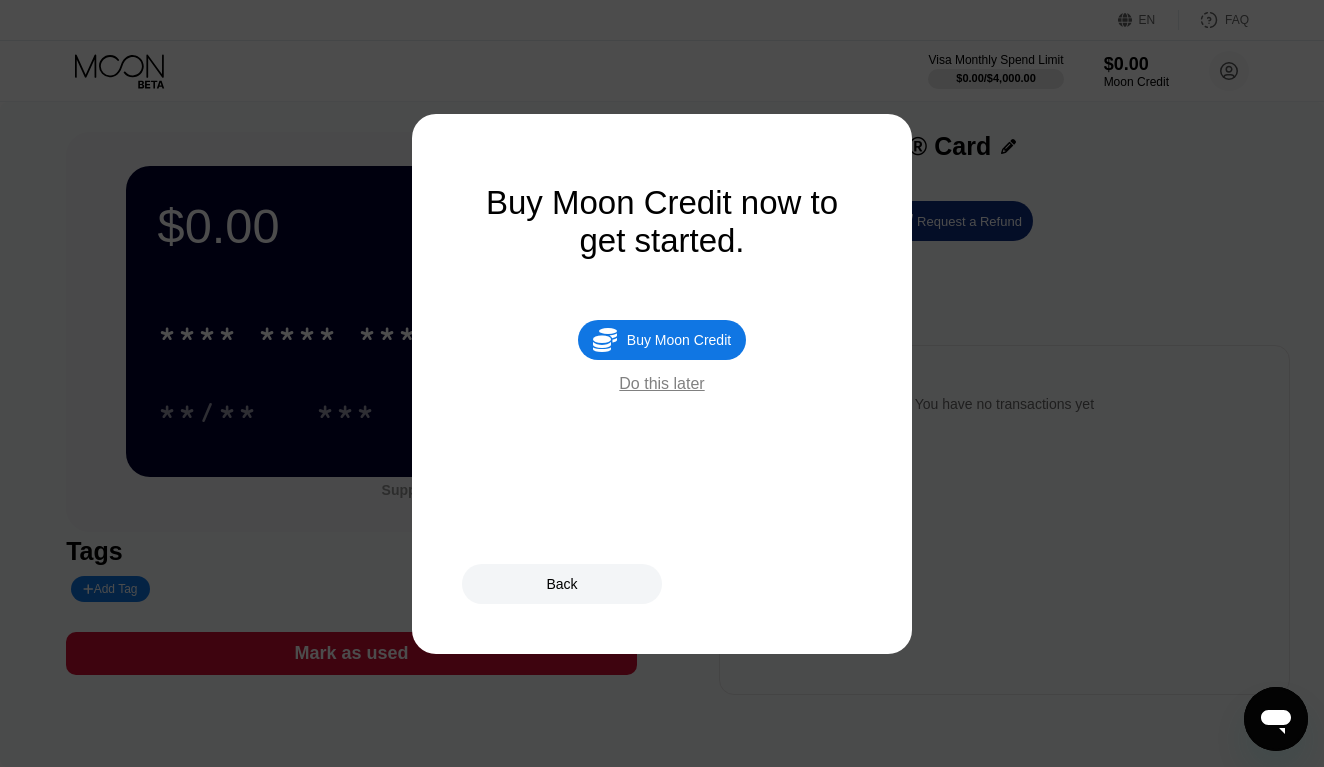 click on "Do this later" at bounding box center [661, 384] 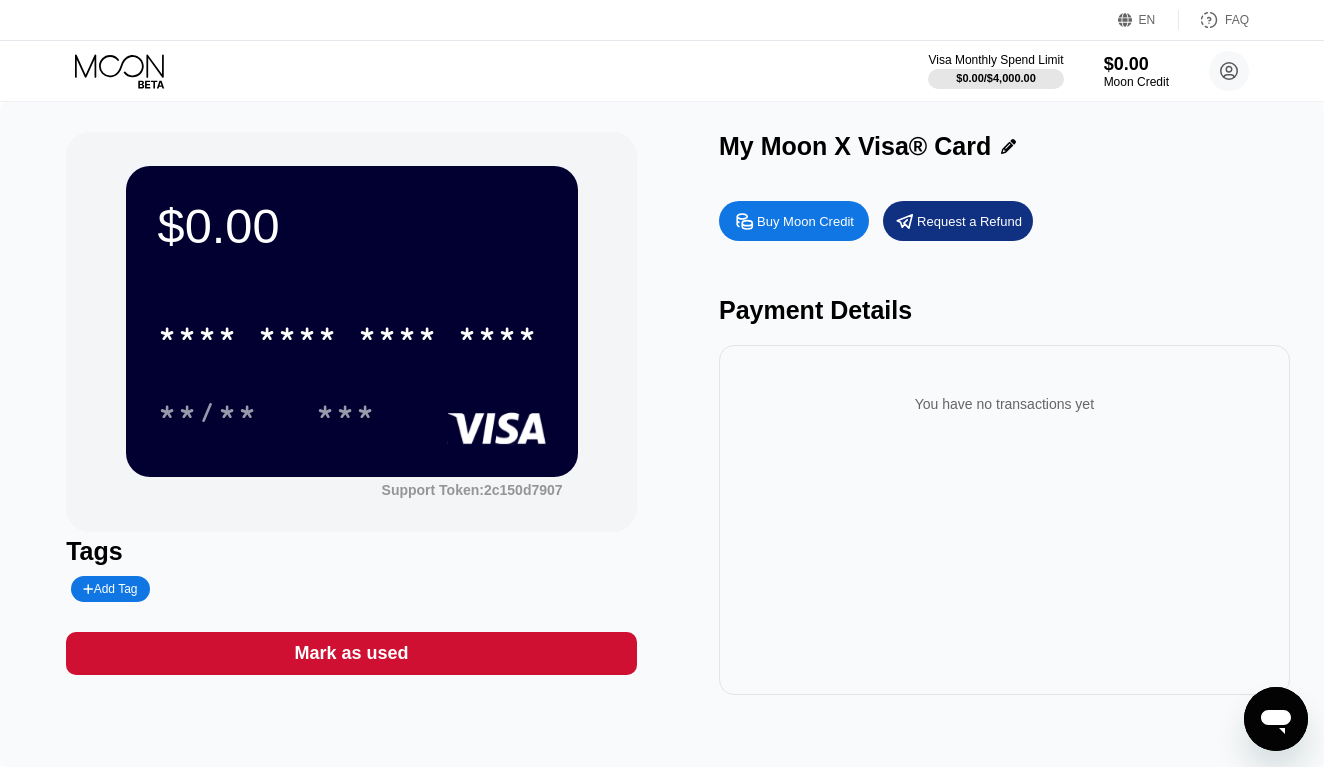 click on "* * * * * * * * * * * * **** **/** ***" at bounding box center (352, 353) 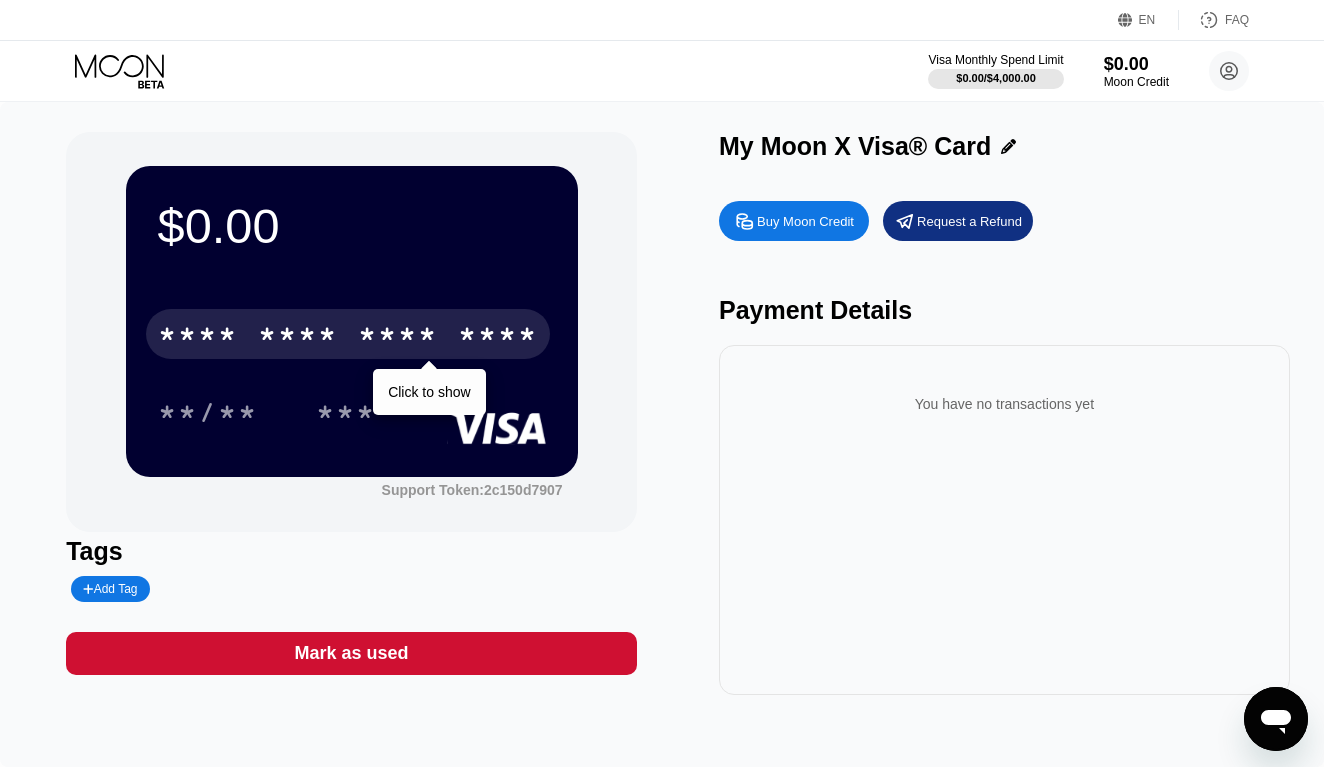 click on "* * * *" at bounding box center (398, 337) 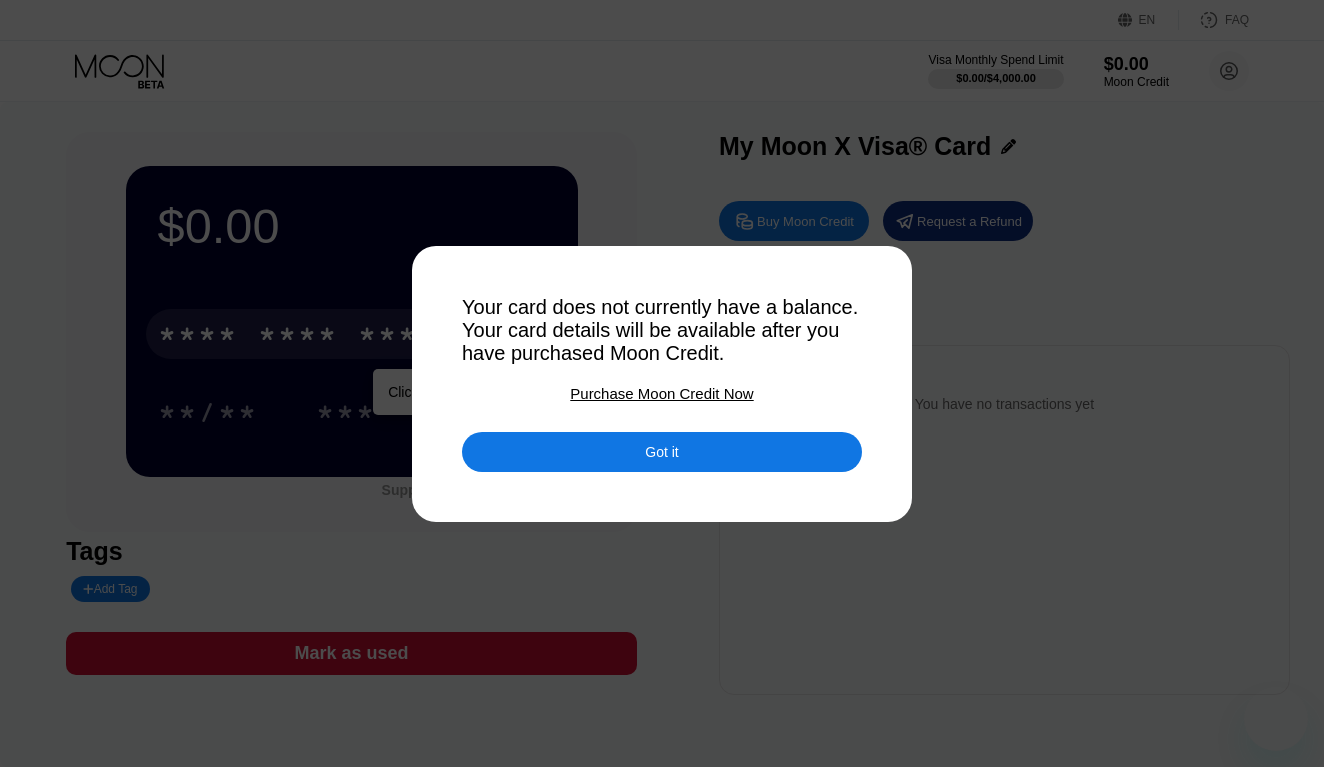 scroll, scrollTop: 0, scrollLeft: 0, axis: both 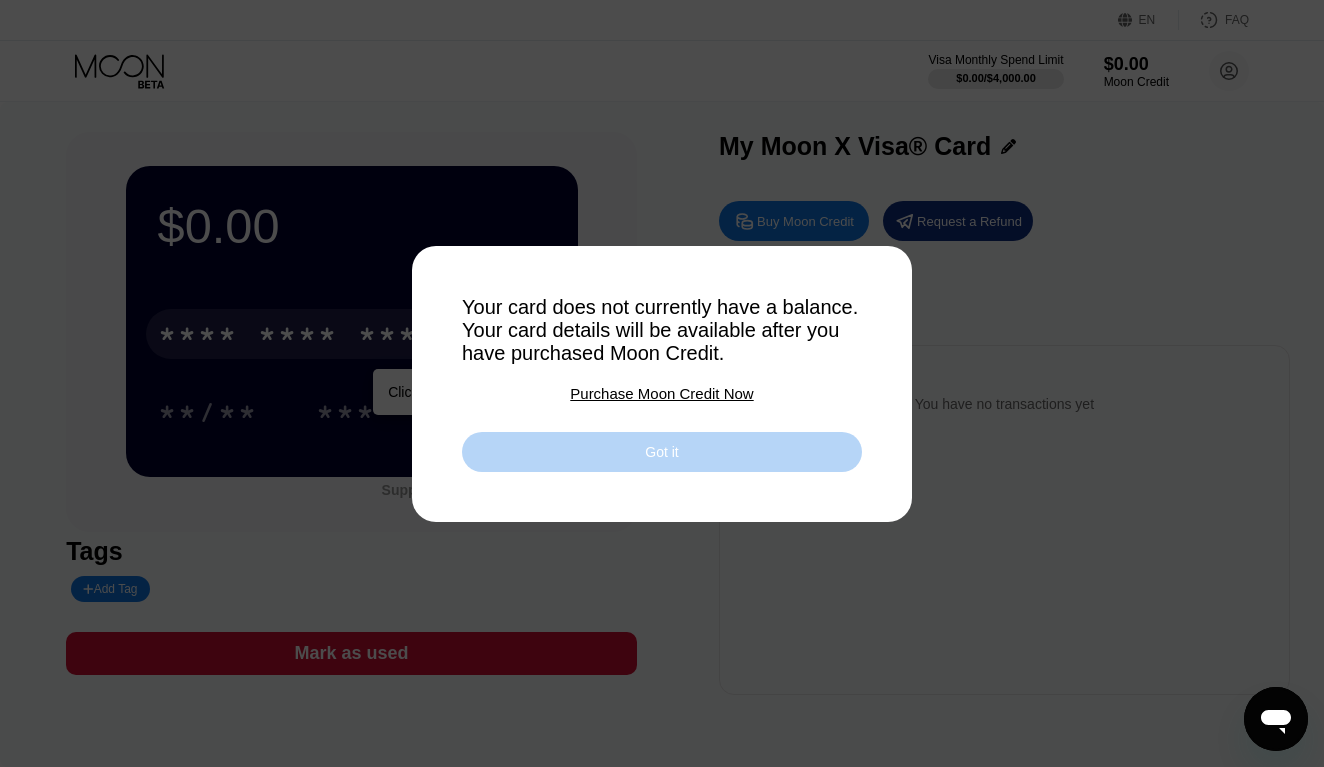 click on "Got it" at bounding box center (661, 452) 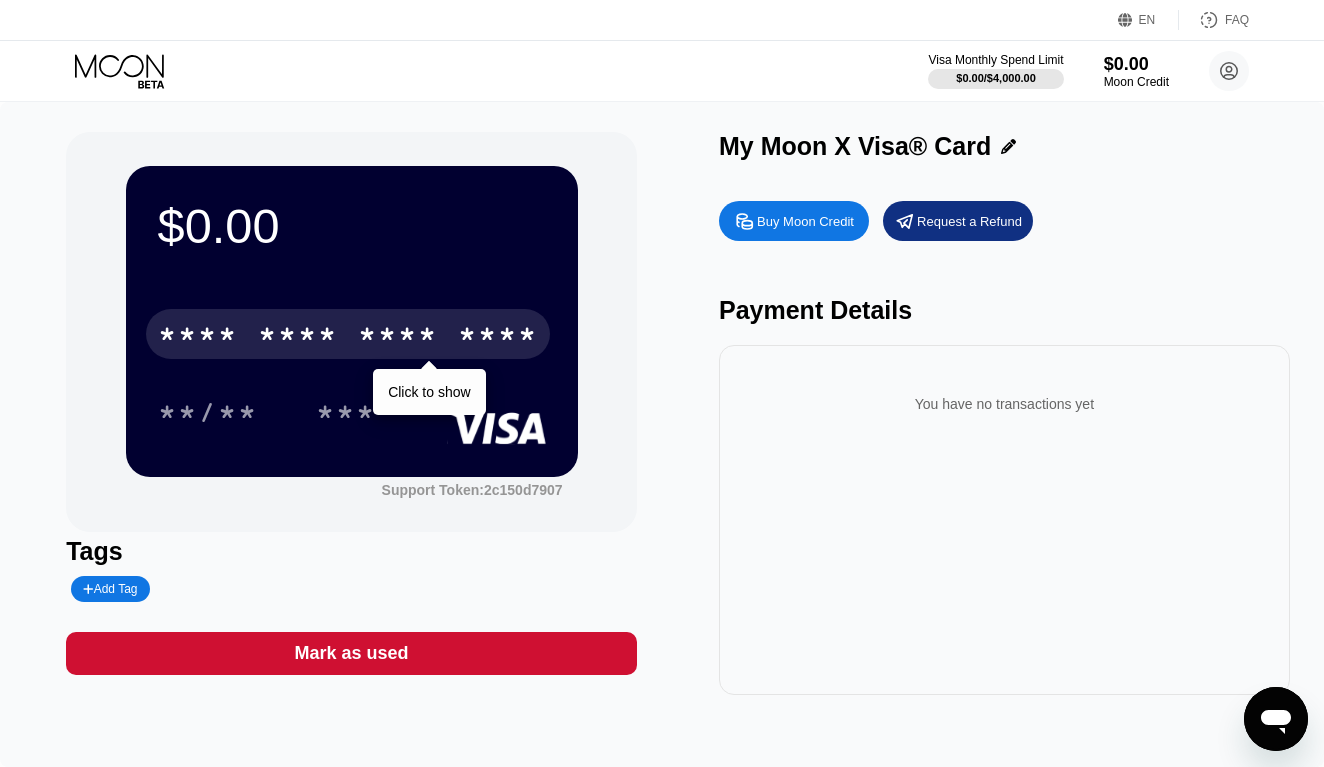 click on "Buy Moon Credit" at bounding box center [794, 221] 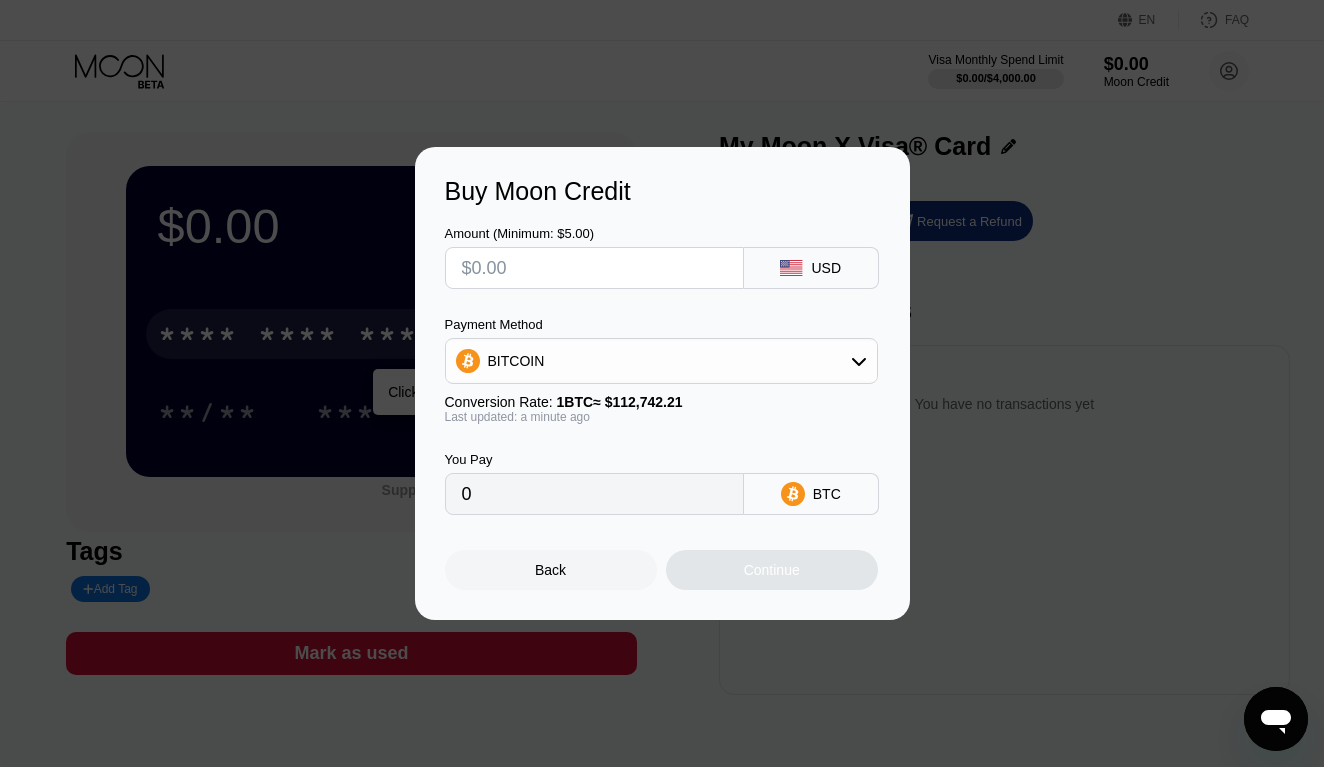 click on "BITCOIN" at bounding box center [661, 361] 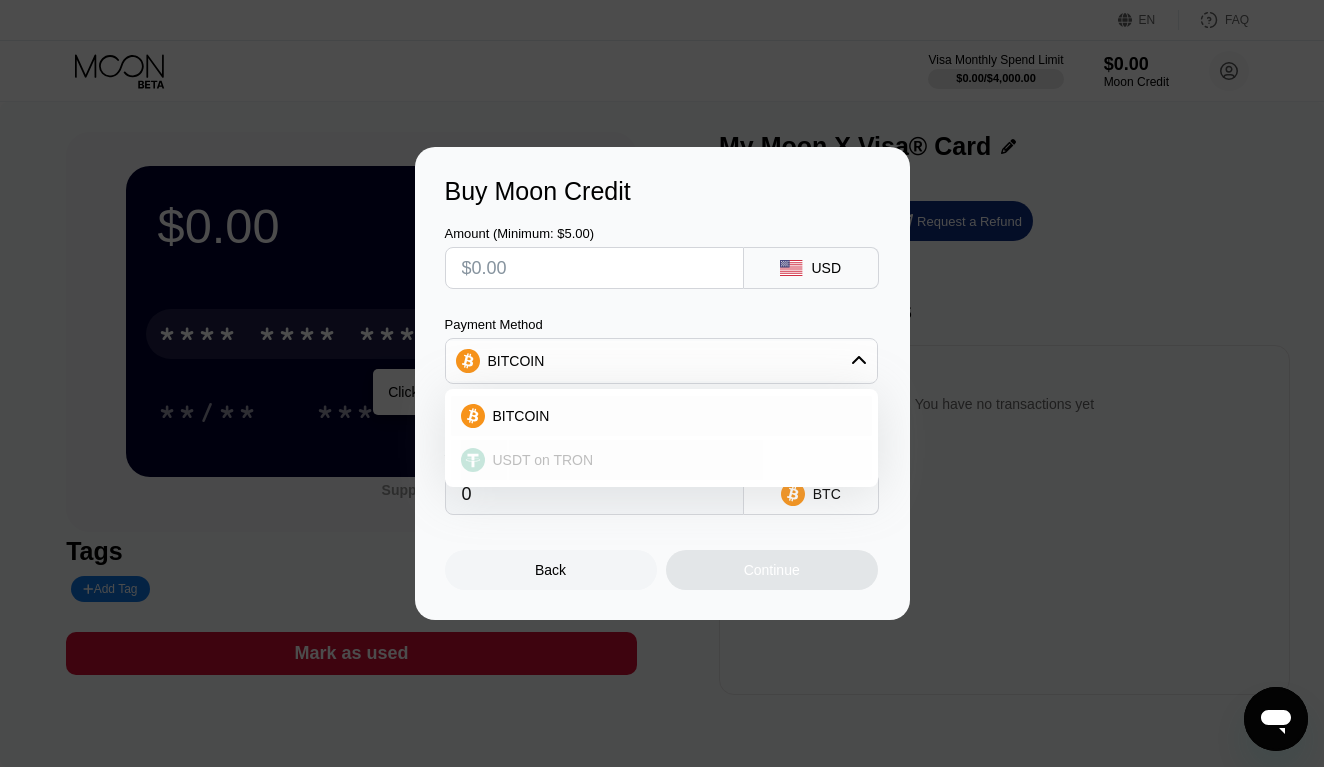 click on "USDT on TRON" at bounding box center (673, 460) 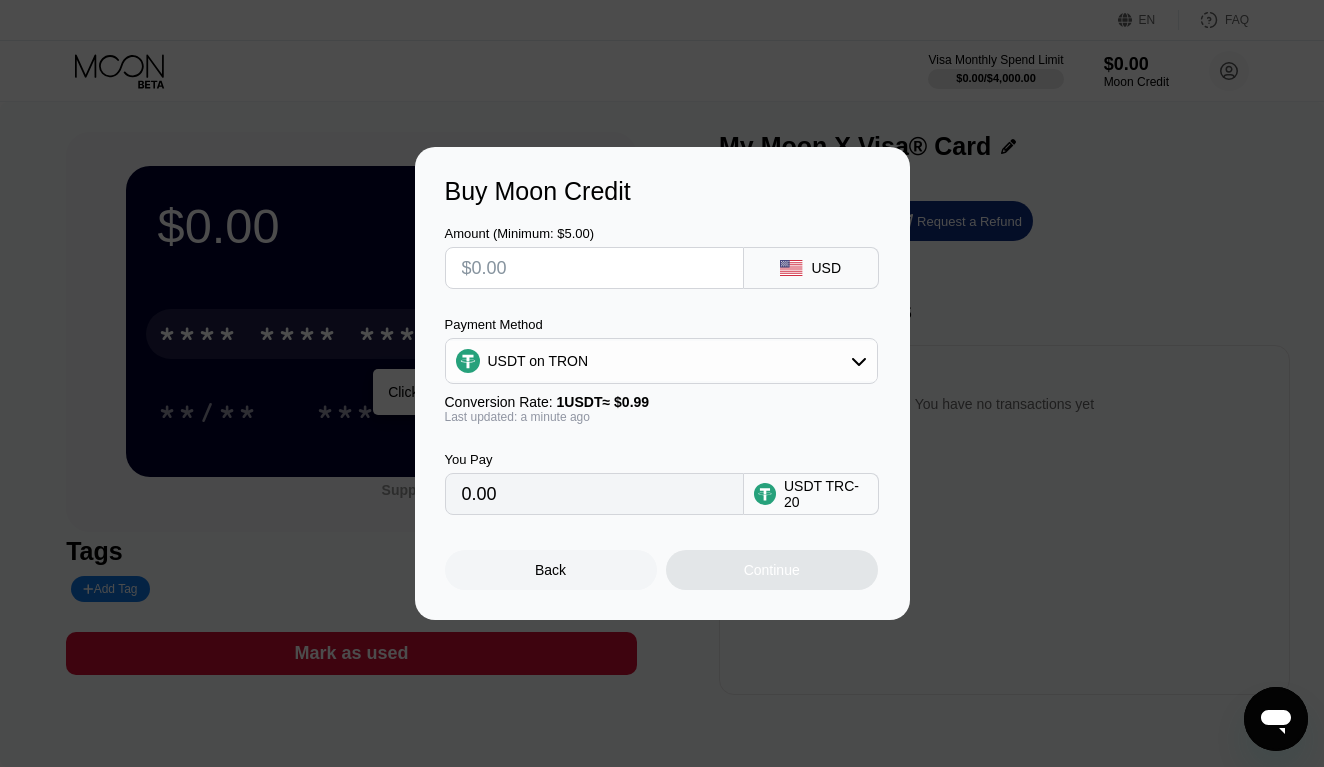 click at bounding box center (594, 268) 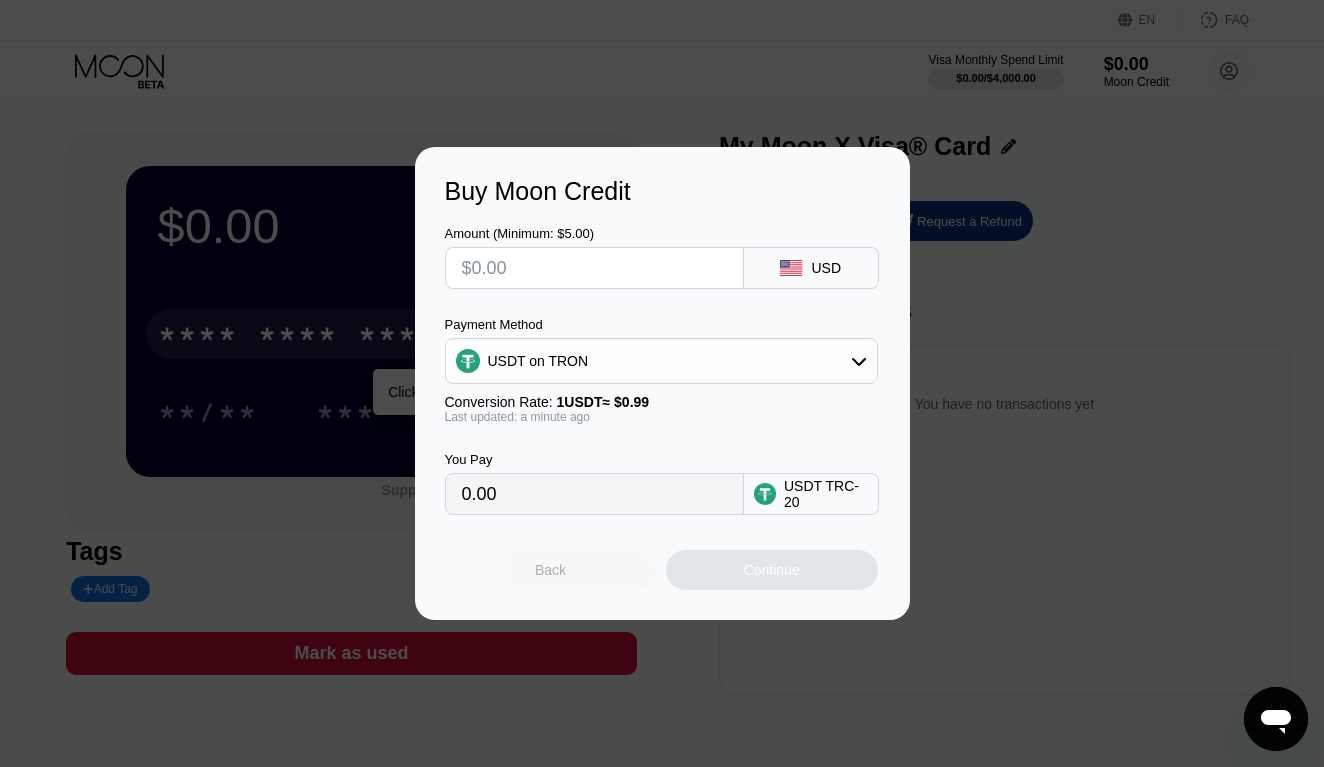 click on "Back" at bounding box center [551, 570] 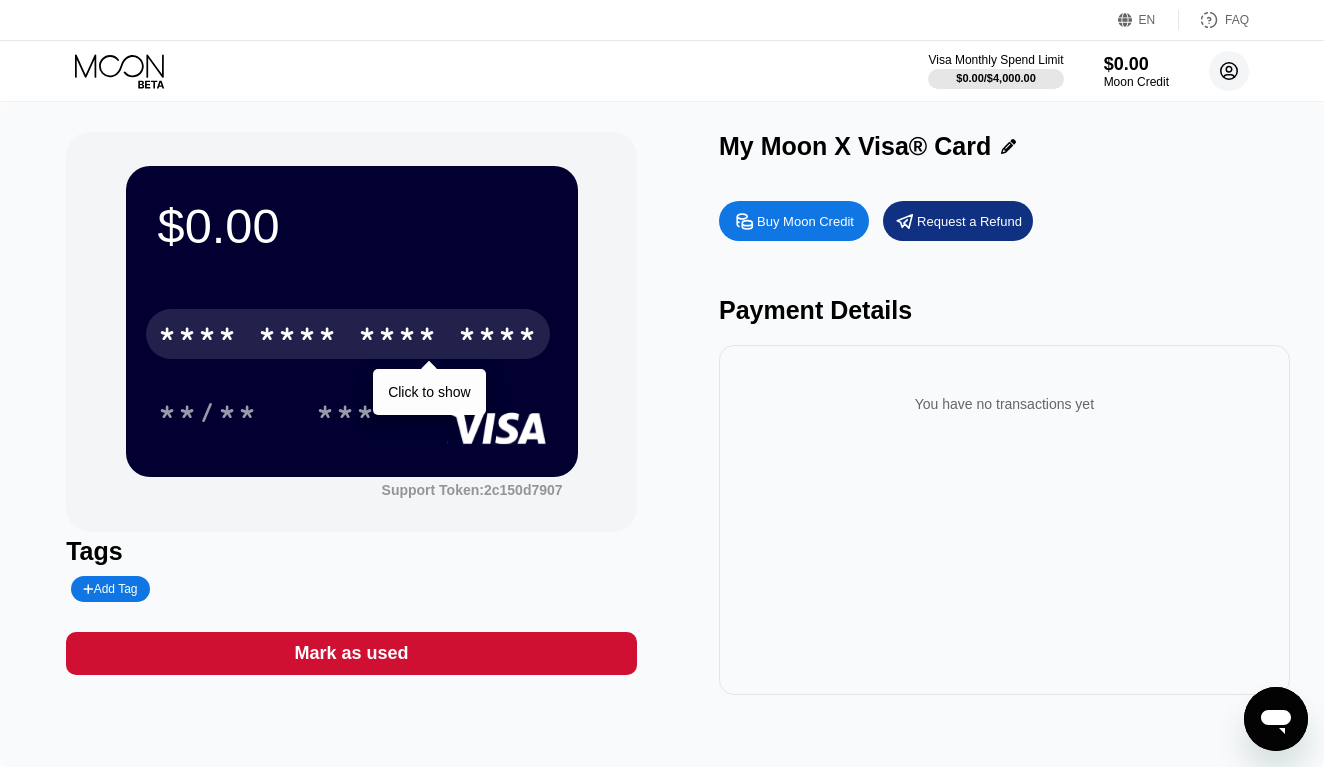 click 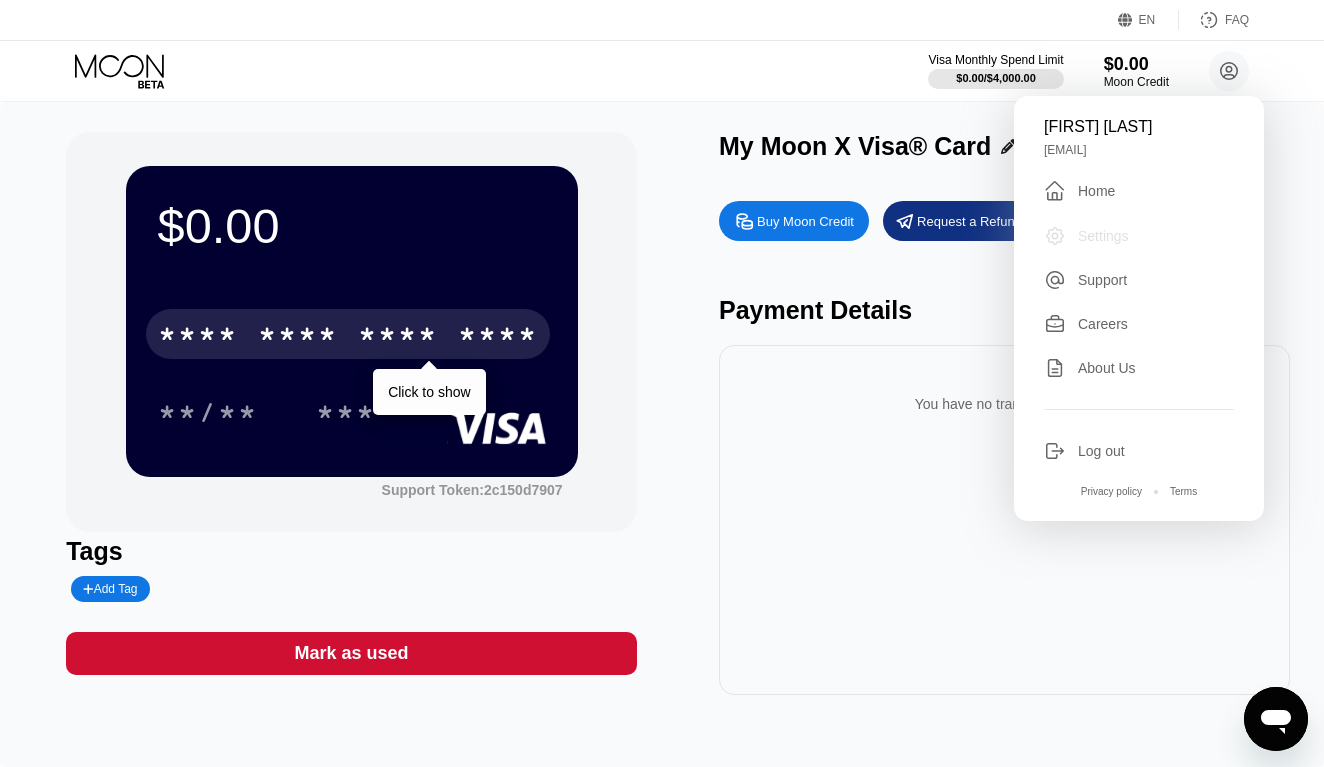 click on "Settings" at bounding box center [1103, 236] 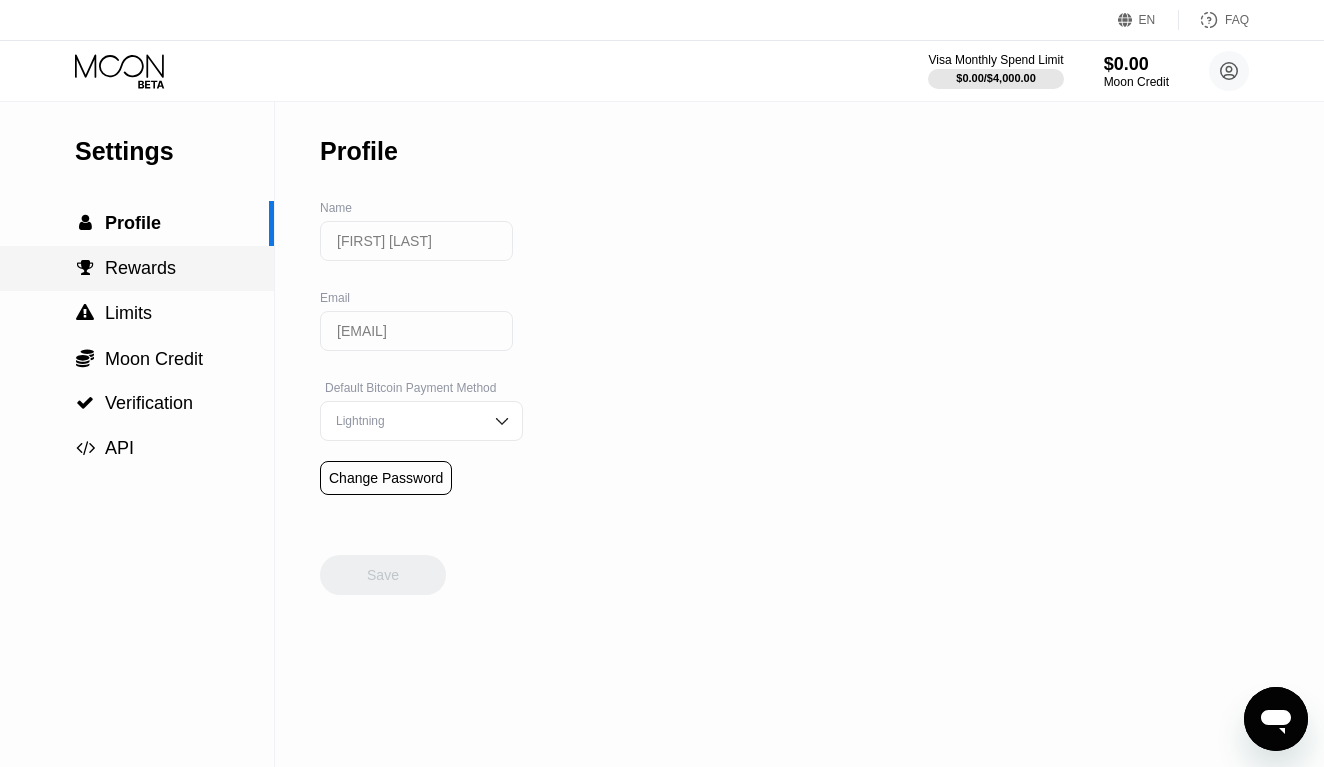 click on " Rewards" at bounding box center (137, 268) 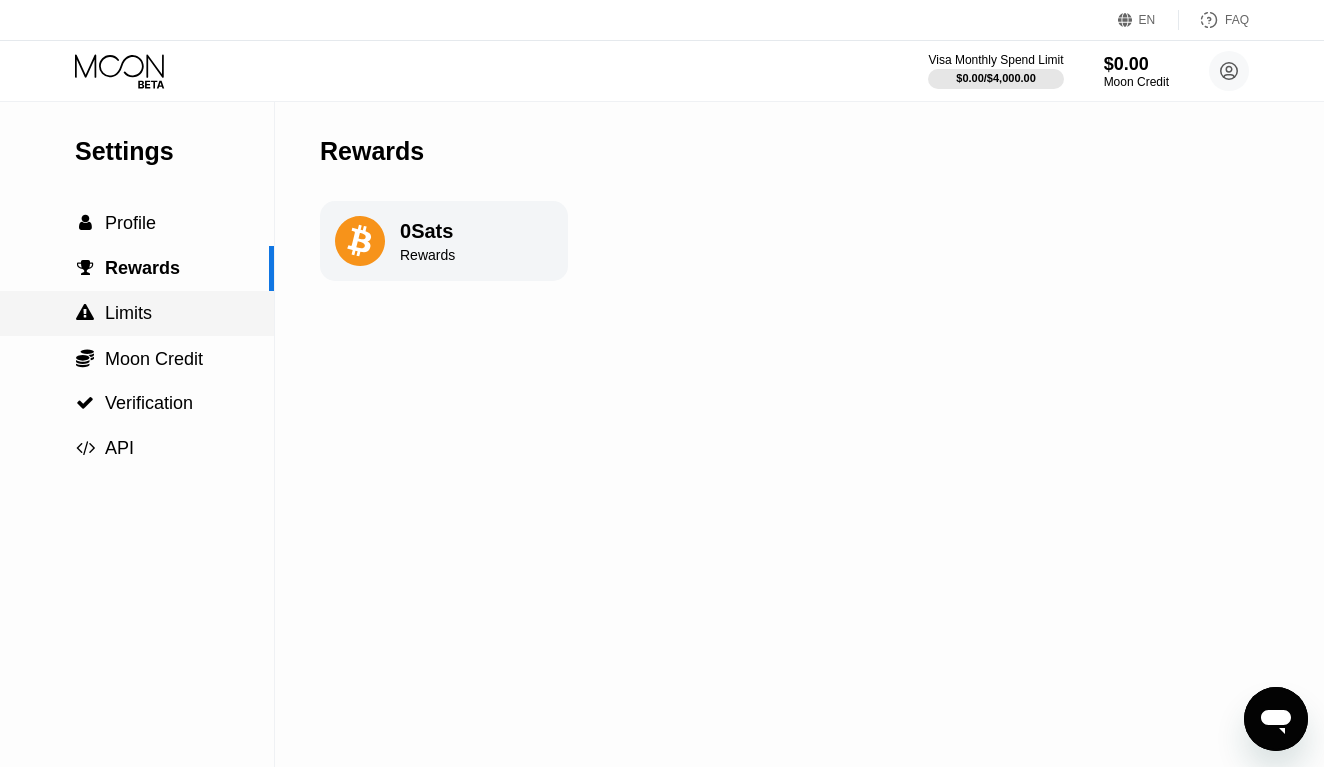 click on " Limits" at bounding box center [137, 313] 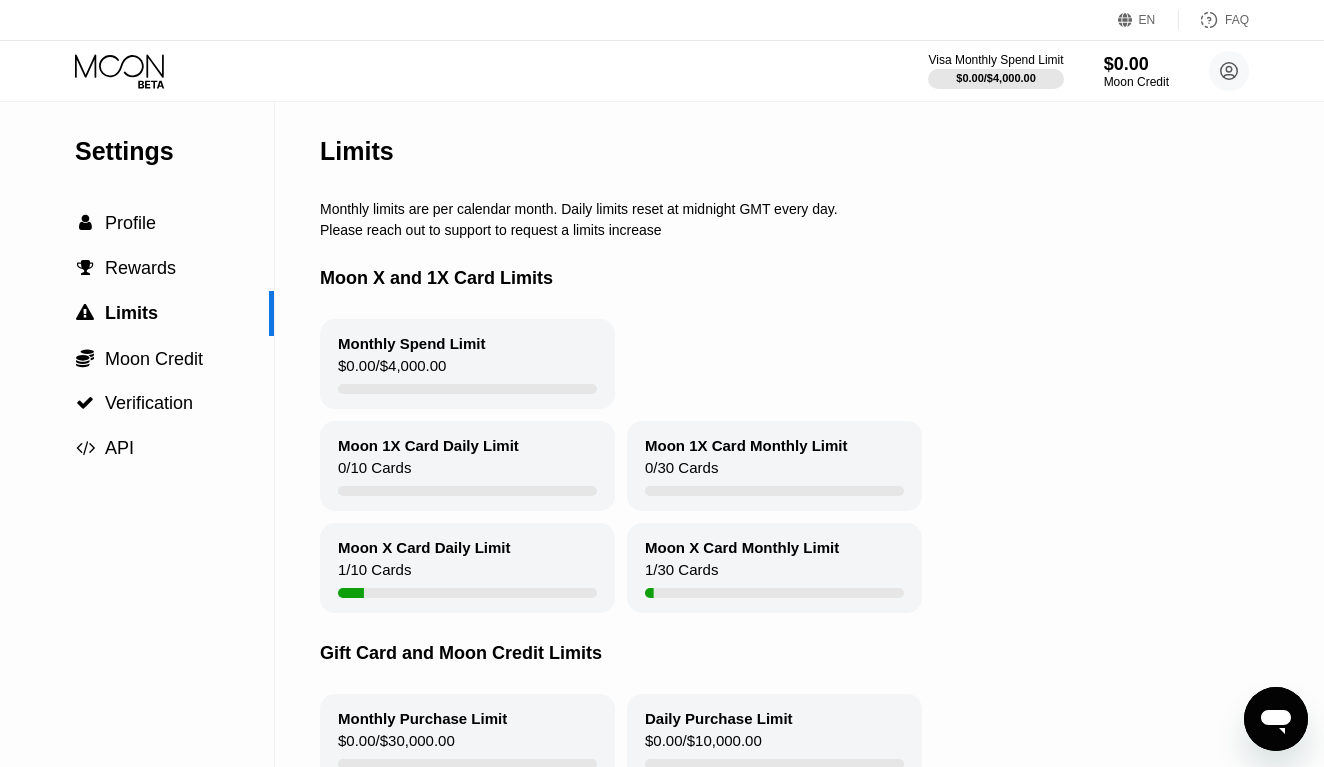 scroll, scrollTop: 0, scrollLeft: 0, axis: both 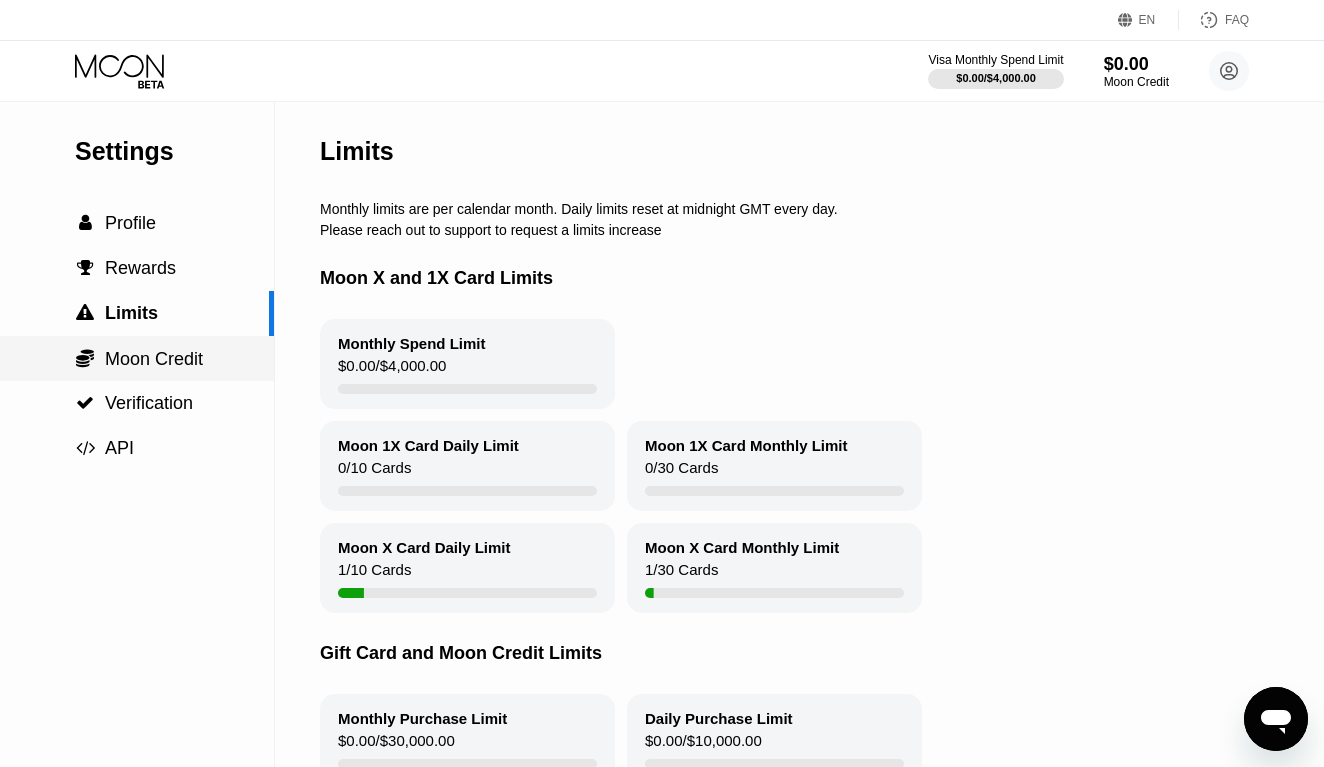 click on "Moon Credit" at bounding box center [154, 359] 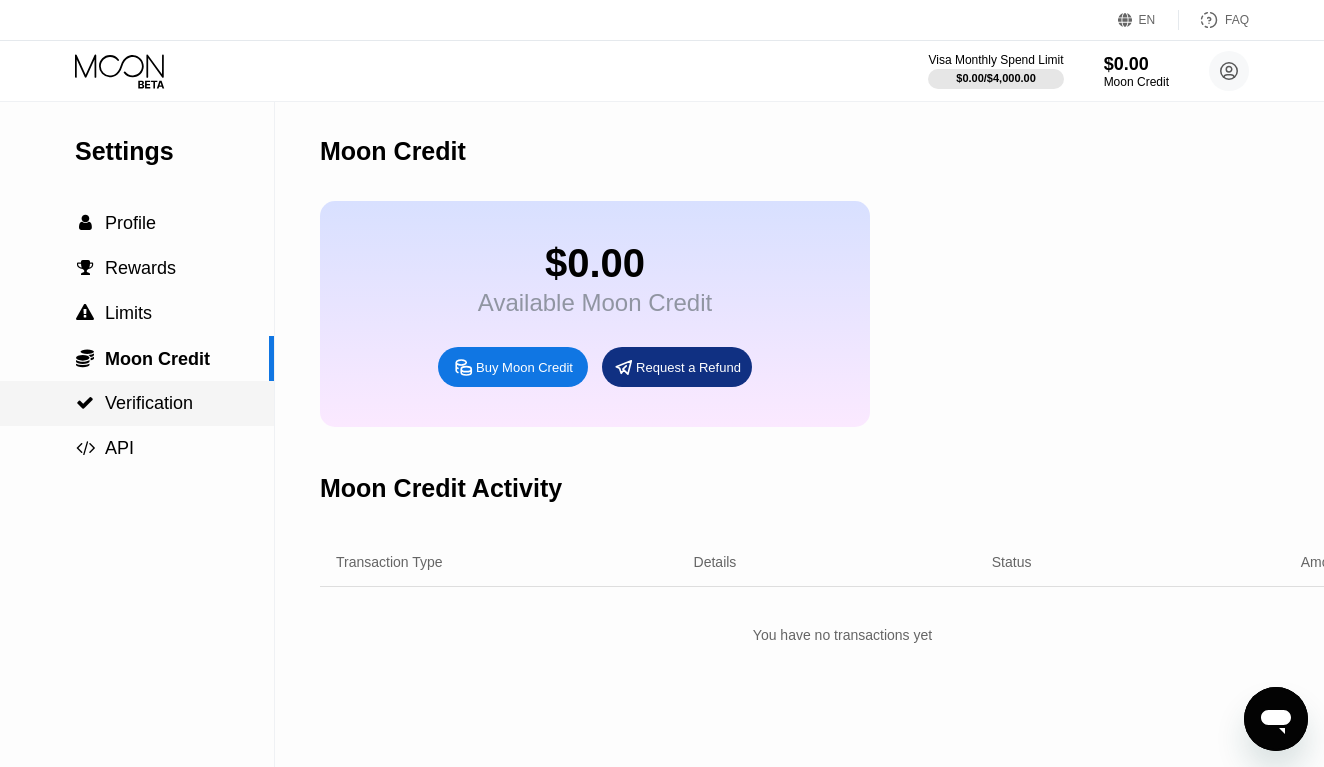 click on "Verification" at bounding box center (149, 403) 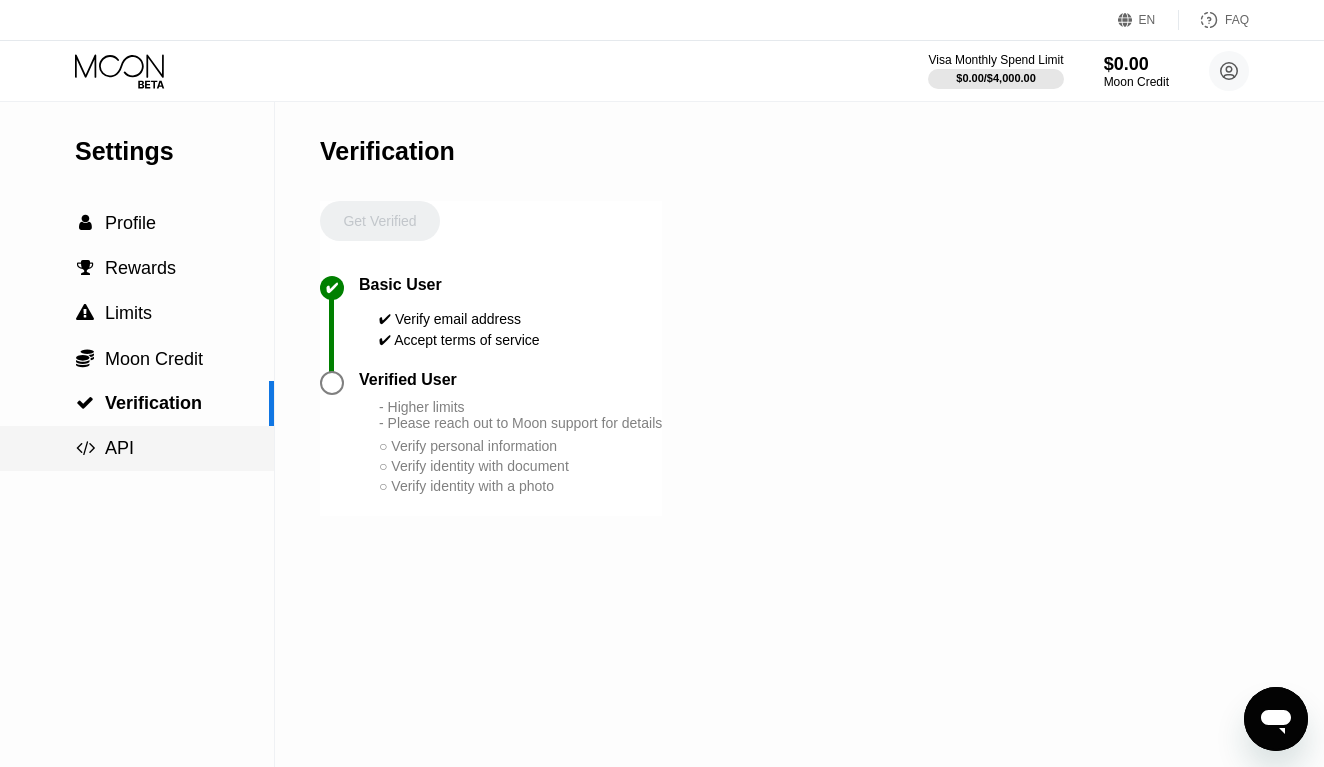 click on " API" at bounding box center [137, 448] 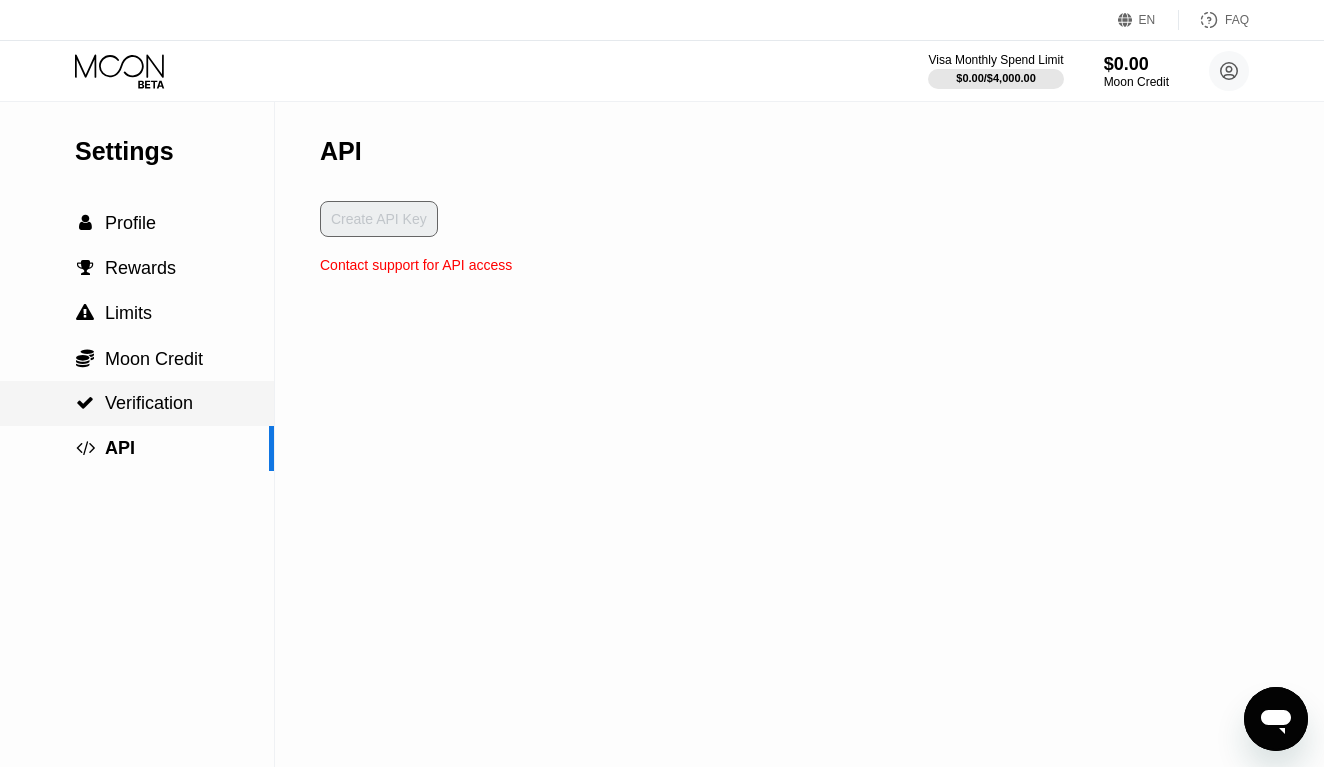 click on "Verification" at bounding box center [149, 403] 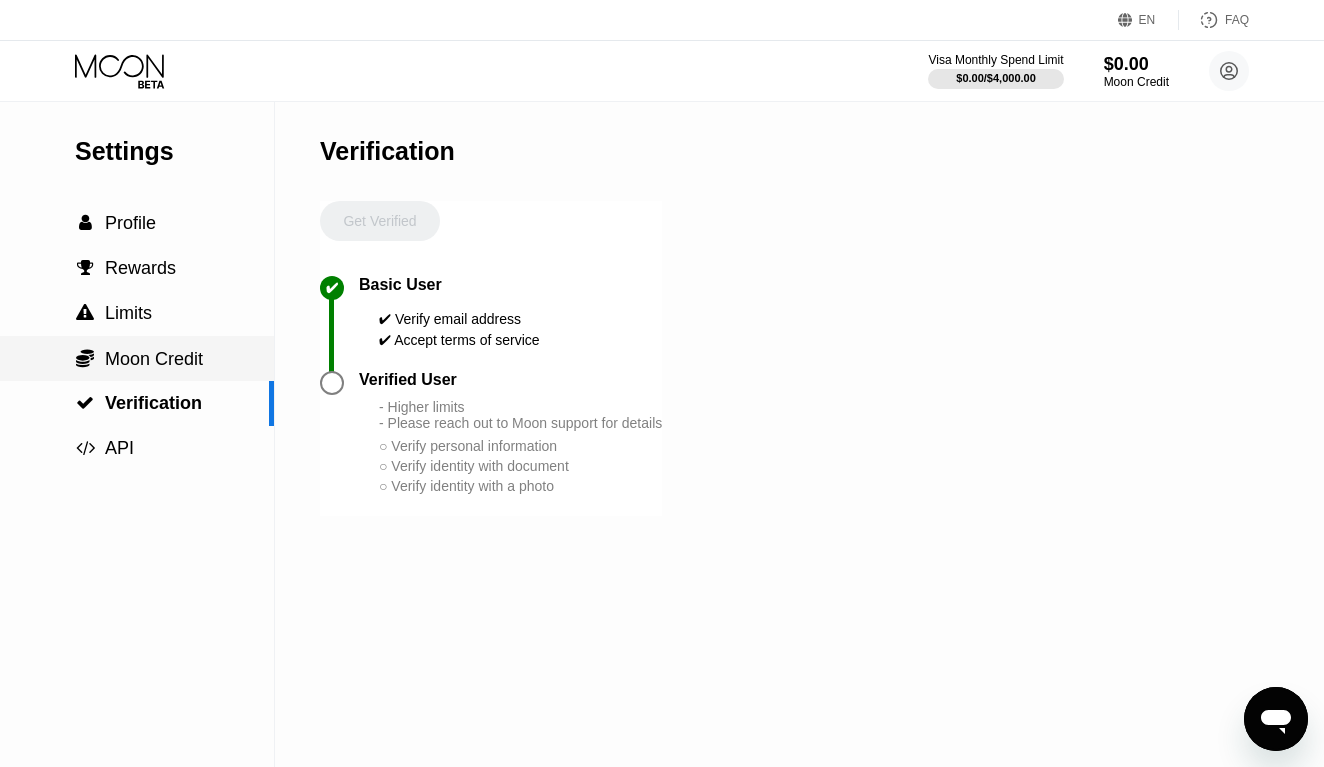 click on "Moon Credit" at bounding box center [154, 359] 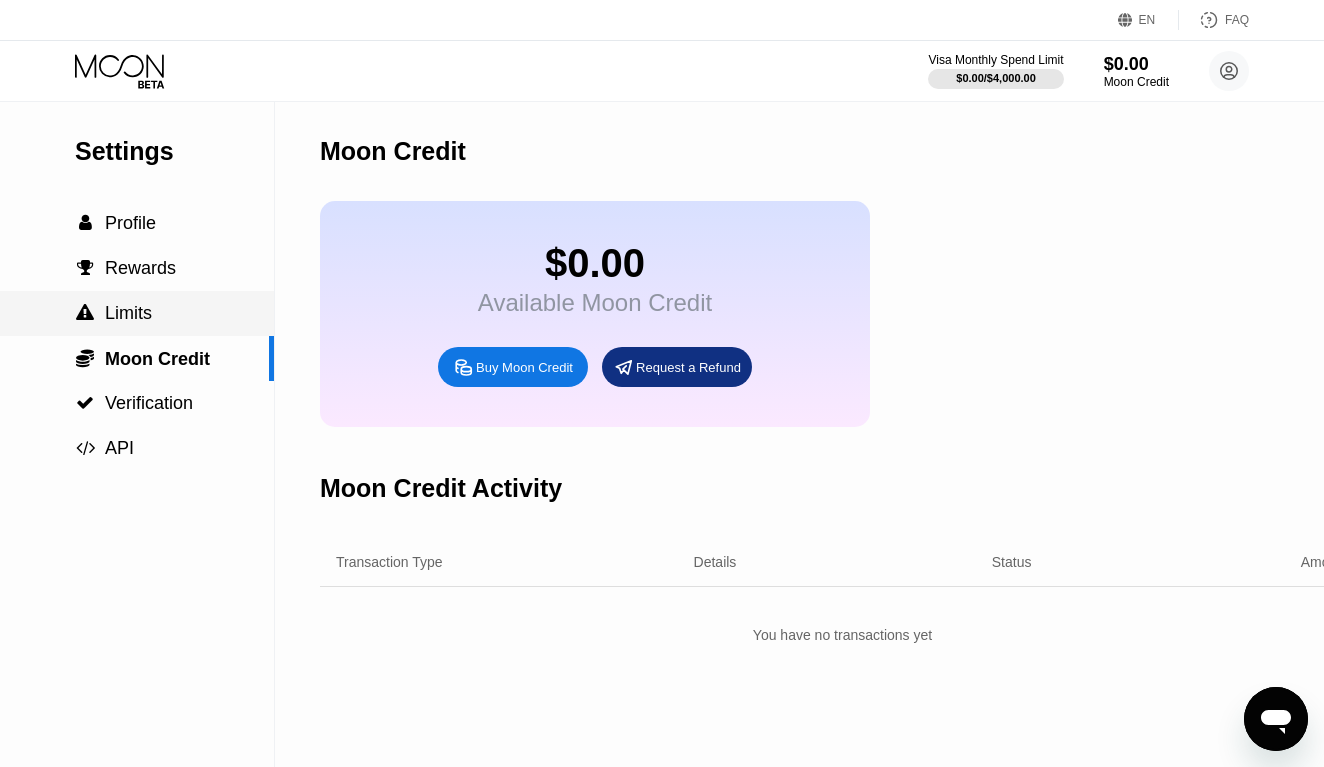 click on " Limits" at bounding box center (137, 313) 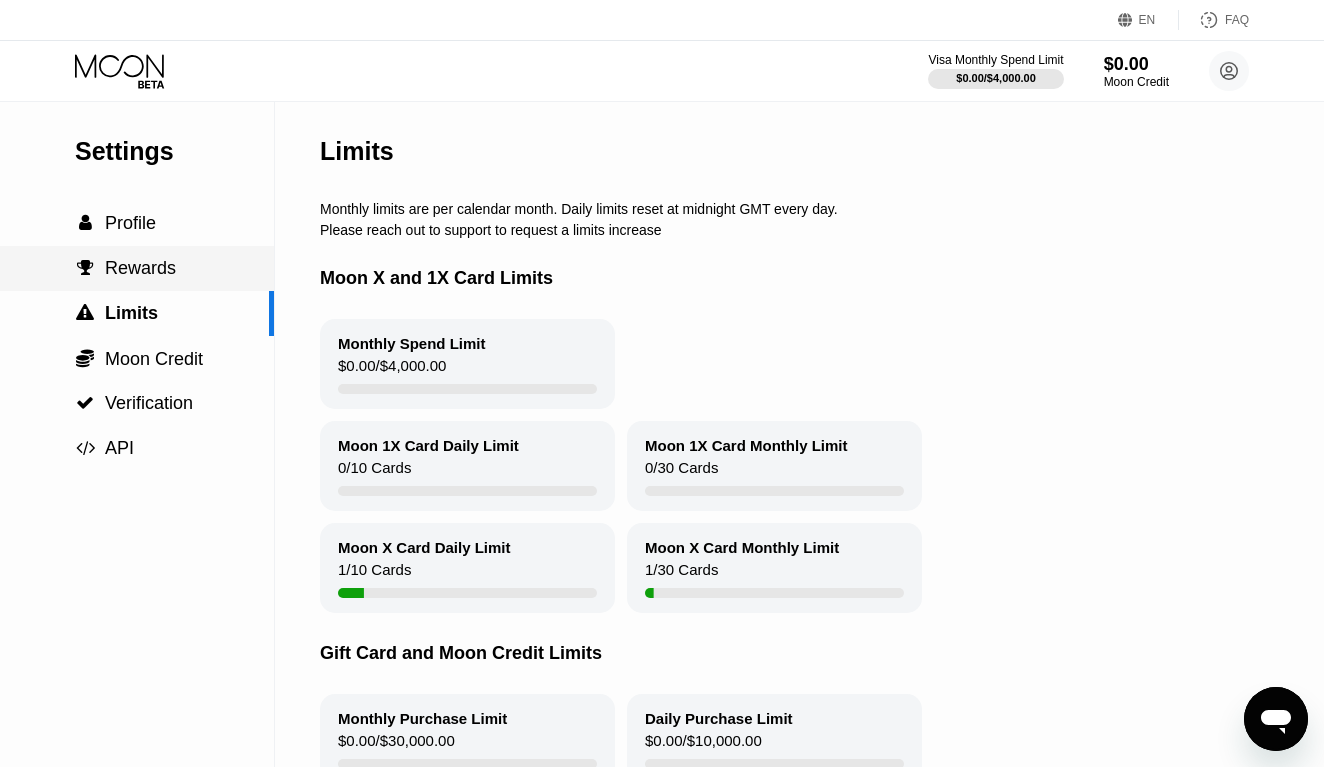 click on " Rewards" at bounding box center [137, 268] 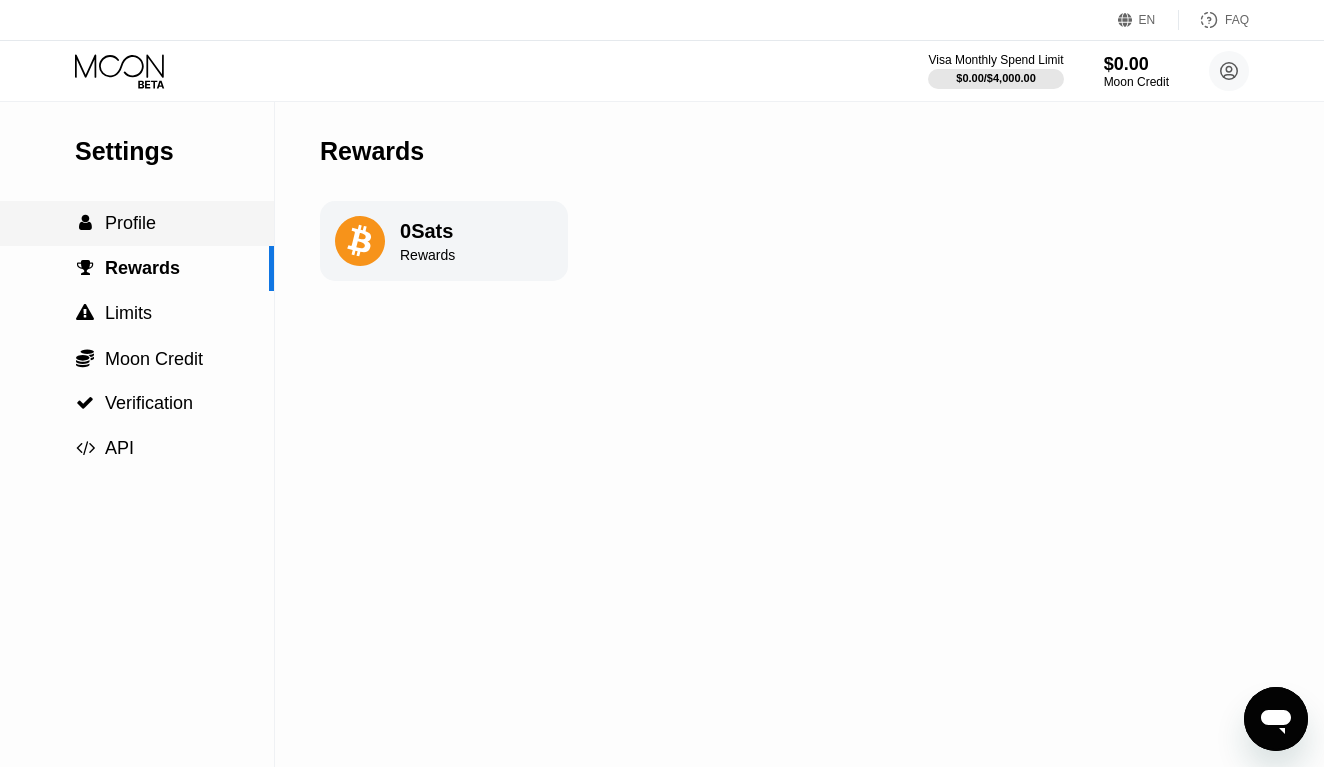 click on " Profile" at bounding box center (137, 223) 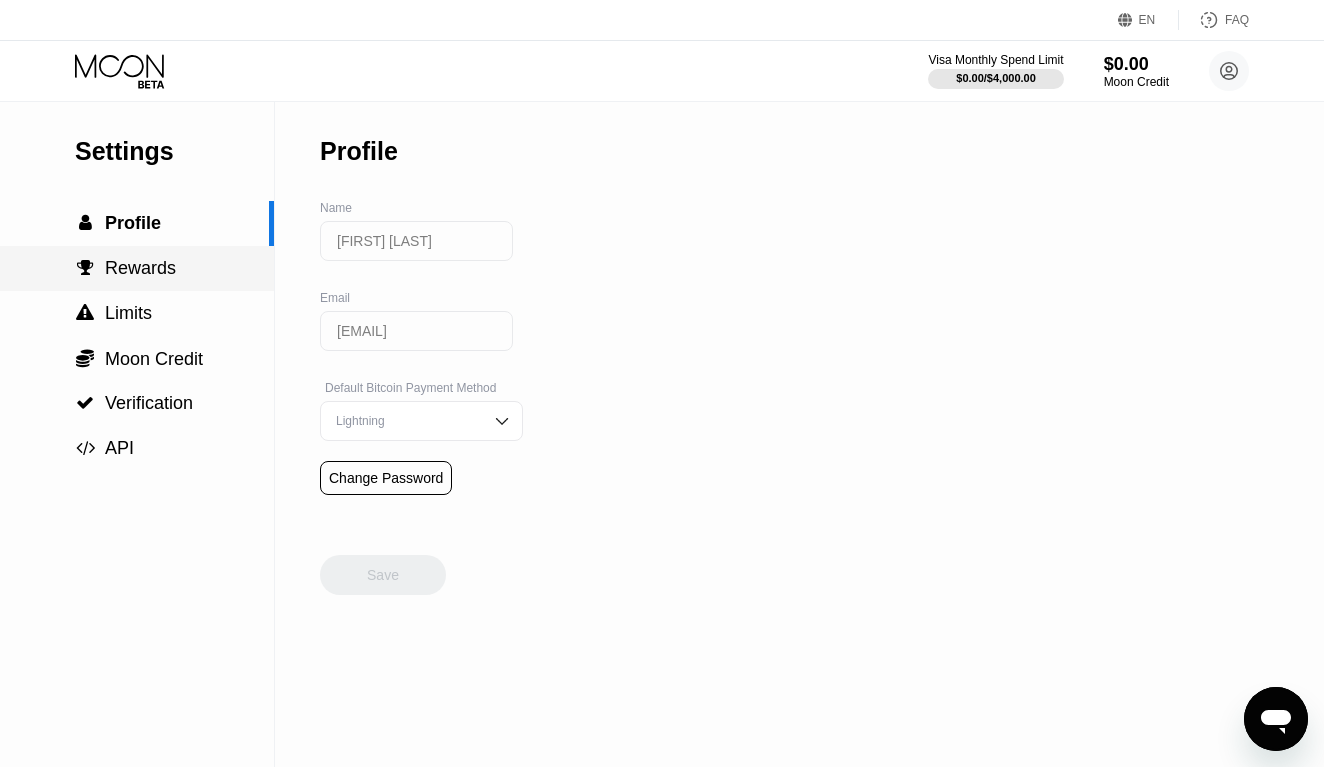 click on " Rewards" at bounding box center (137, 268) 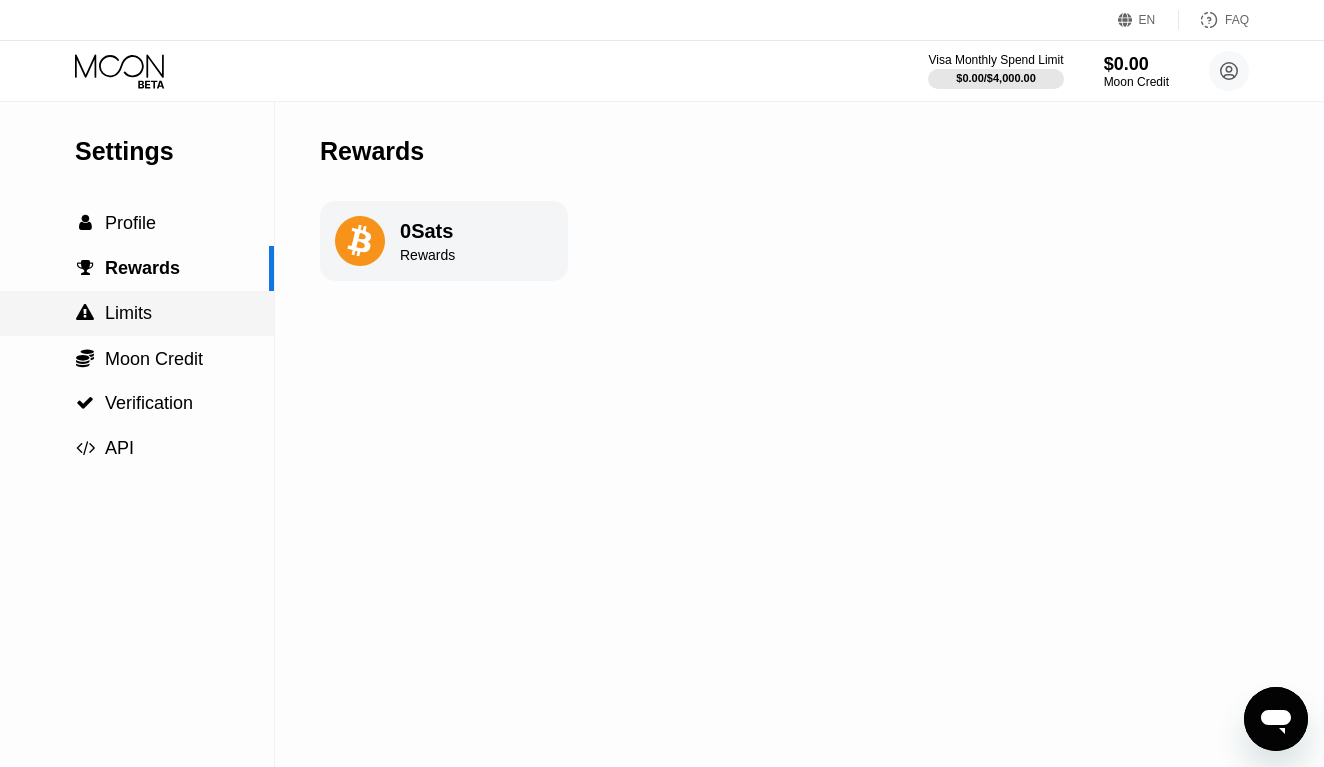 click on " Limits" at bounding box center [137, 313] 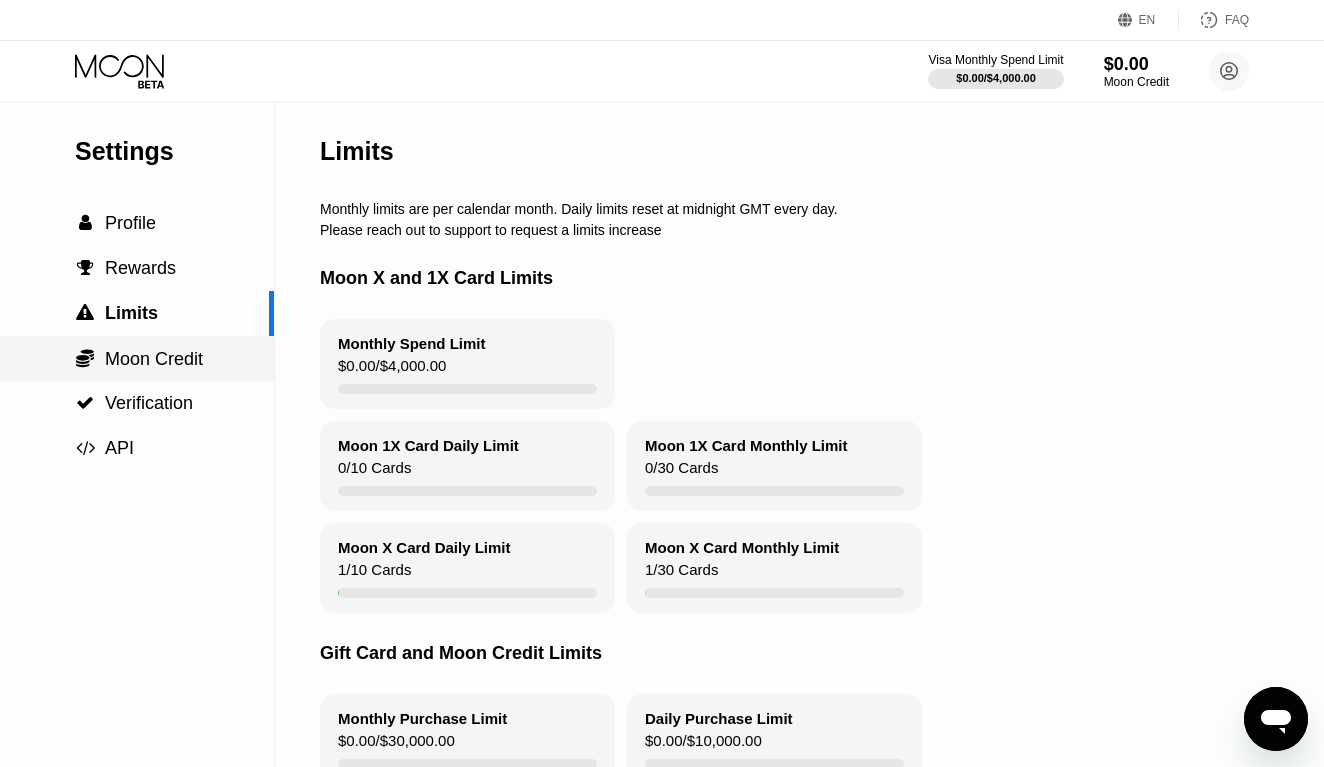 click on " Moon Credit" at bounding box center [137, 358] 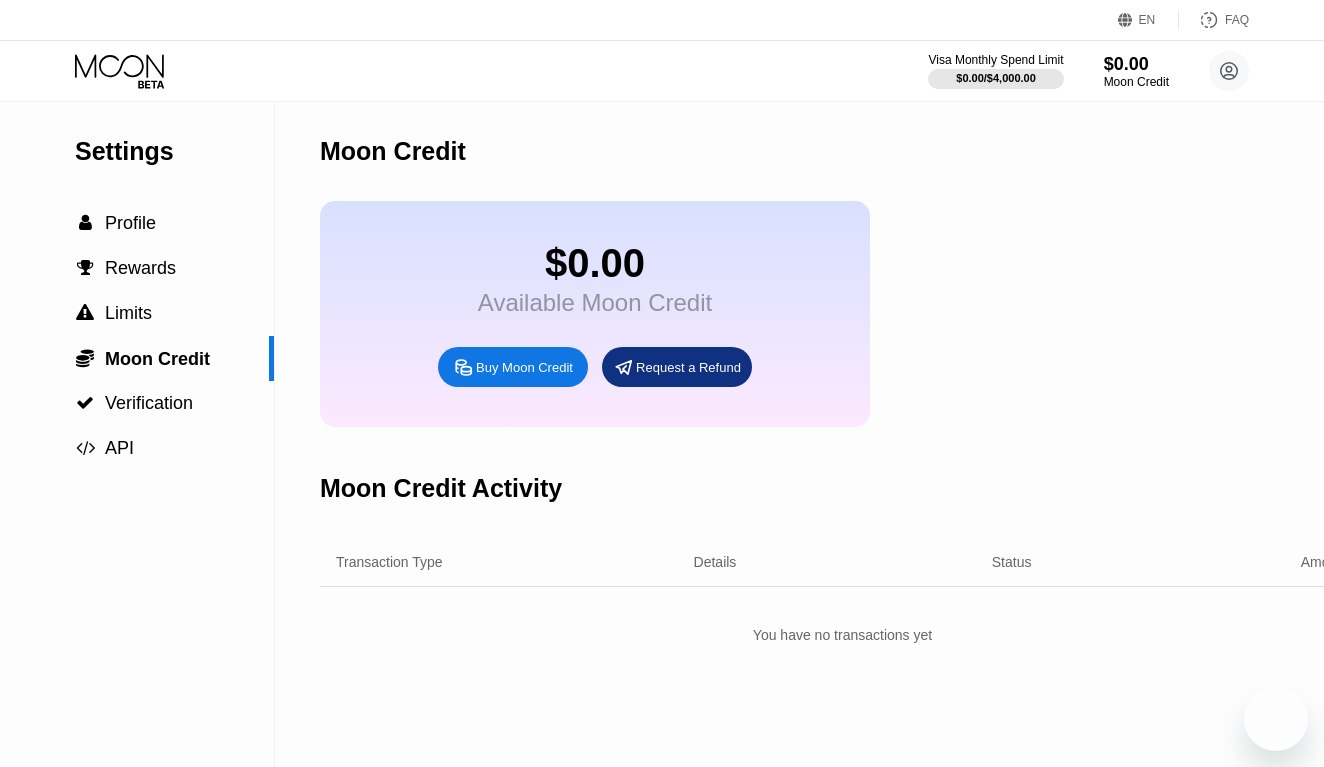 scroll, scrollTop: 0, scrollLeft: 0, axis: both 